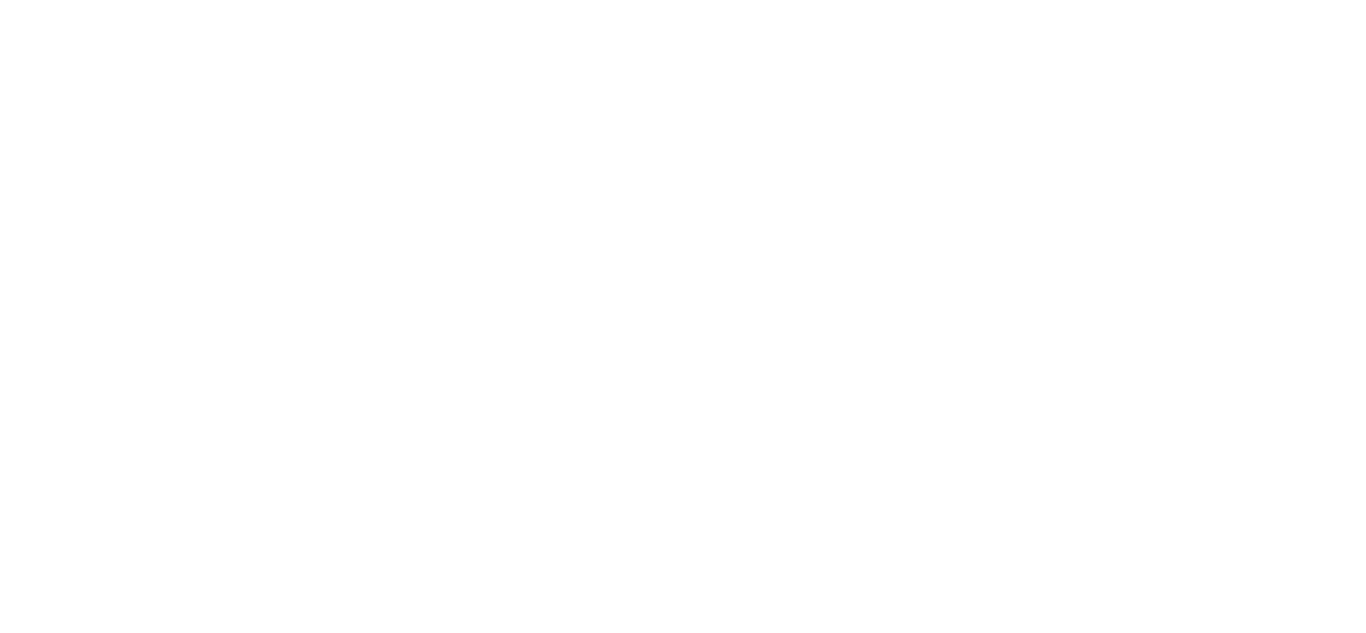 scroll, scrollTop: 0, scrollLeft: 0, axis: both 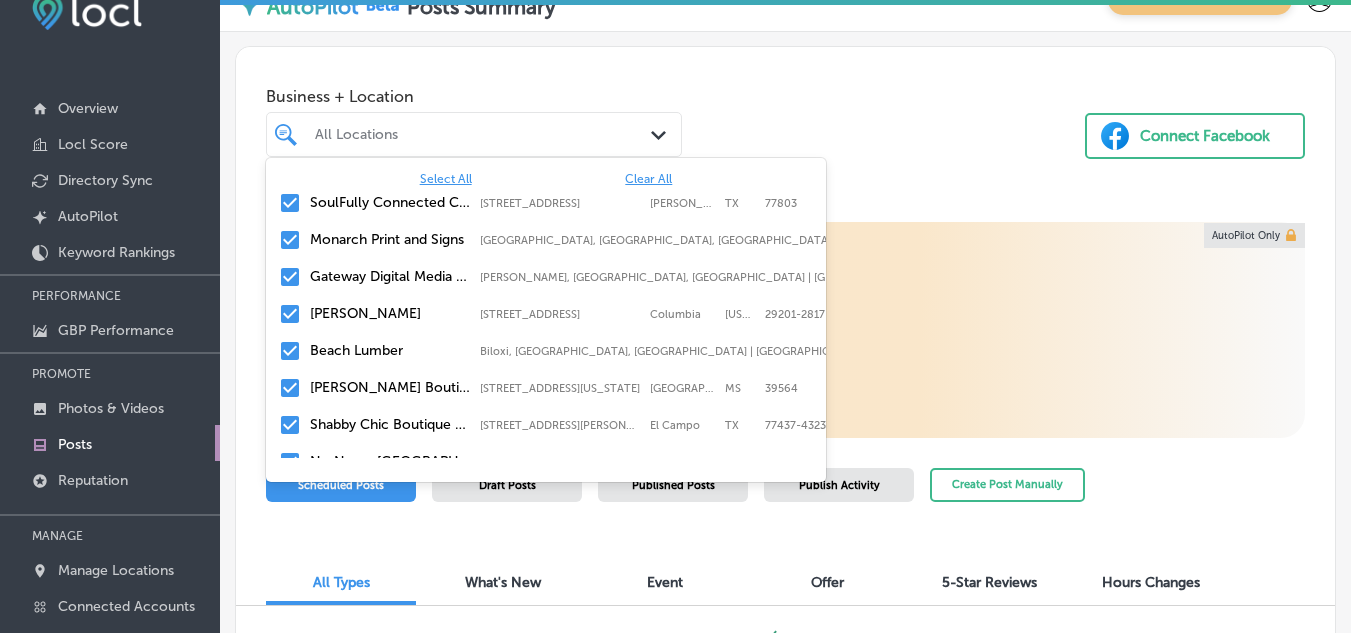 click at bounding box center [457, 134] 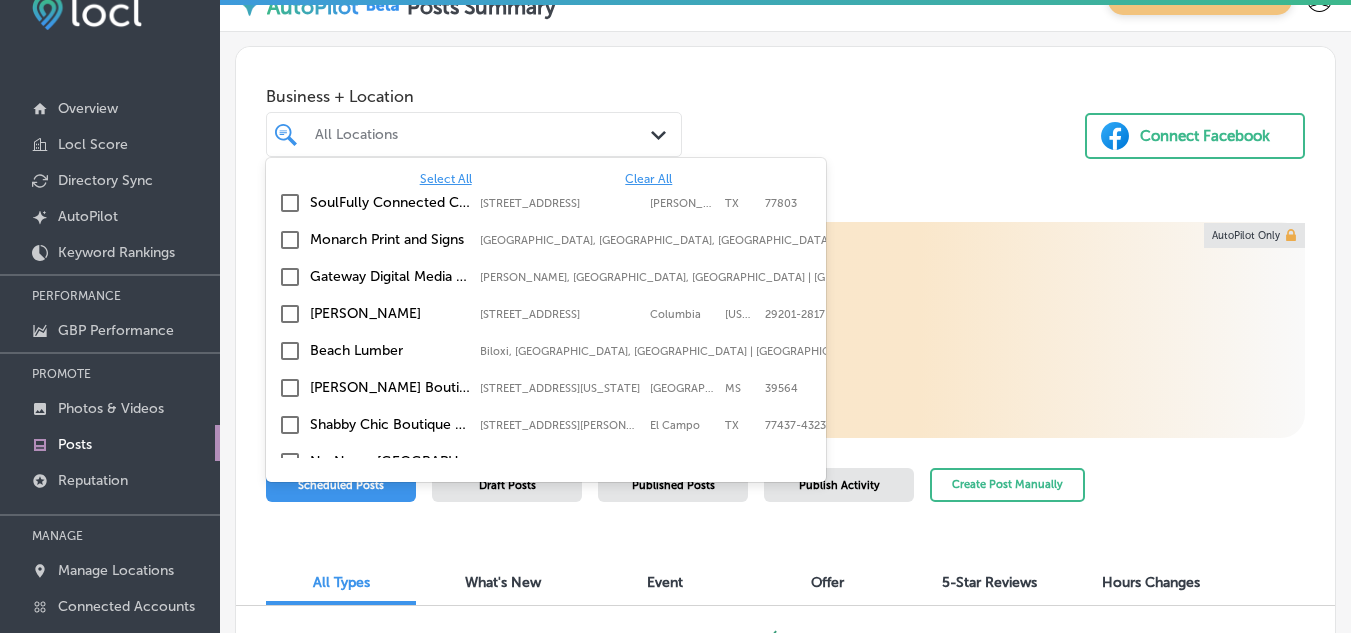 type on "v" 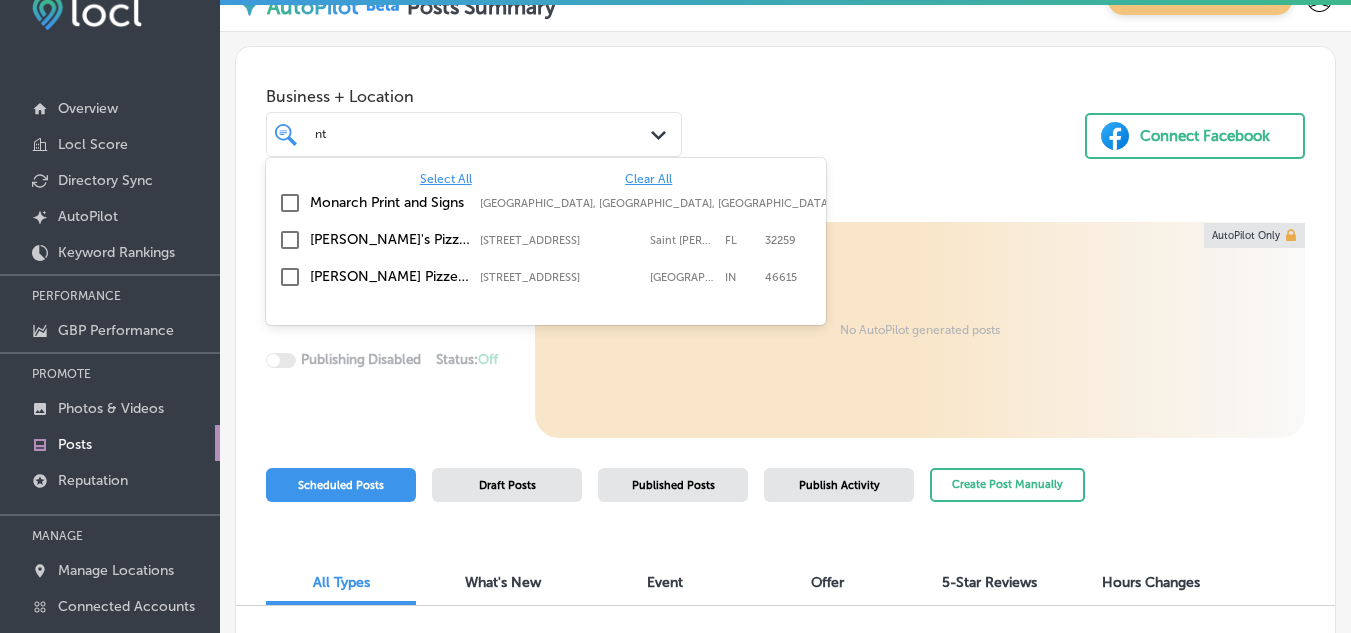 type on "n" 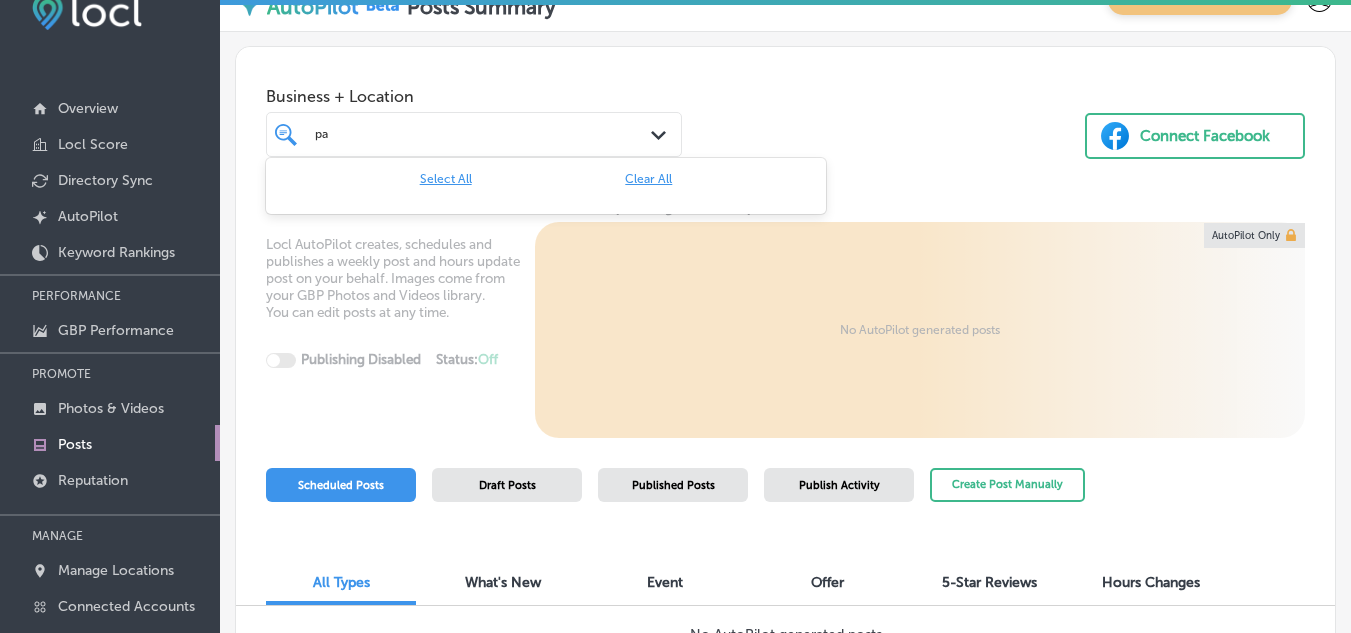 type on "p" 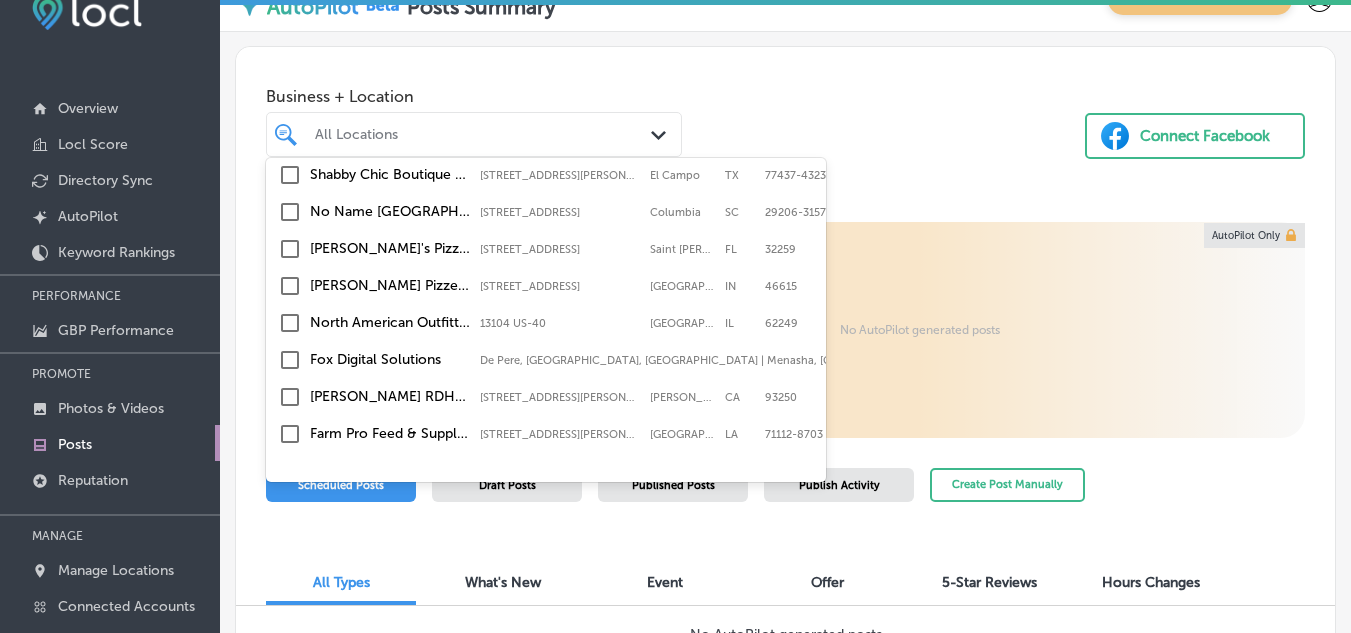 scroll, scrollTop: 265, scrollLeft: 0, axis: vertical 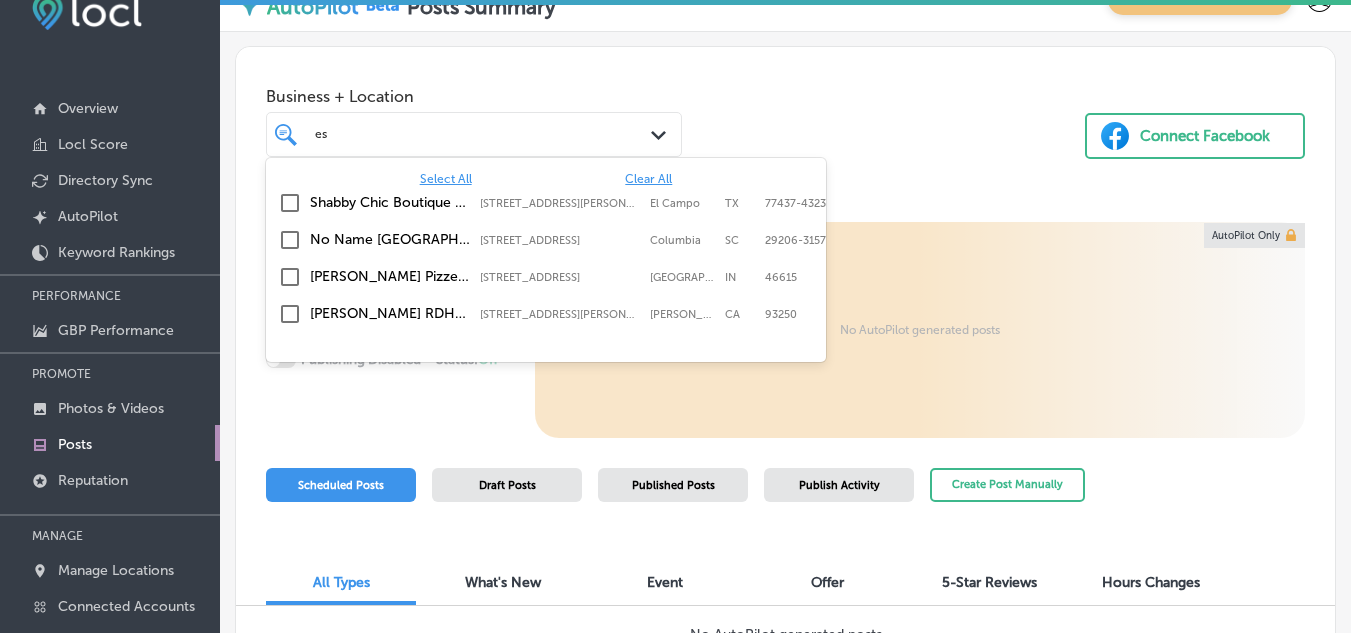 click on "[PERSON_NAME] RDHAP [STREET_ADDRESS][GEOGRAPHIC_DATA][PERSON_NAME][PERSON_NAME][STREET_ADDRESS][PERSON_NAME][PERSON_NAME]" at bounding box center [546, 314] 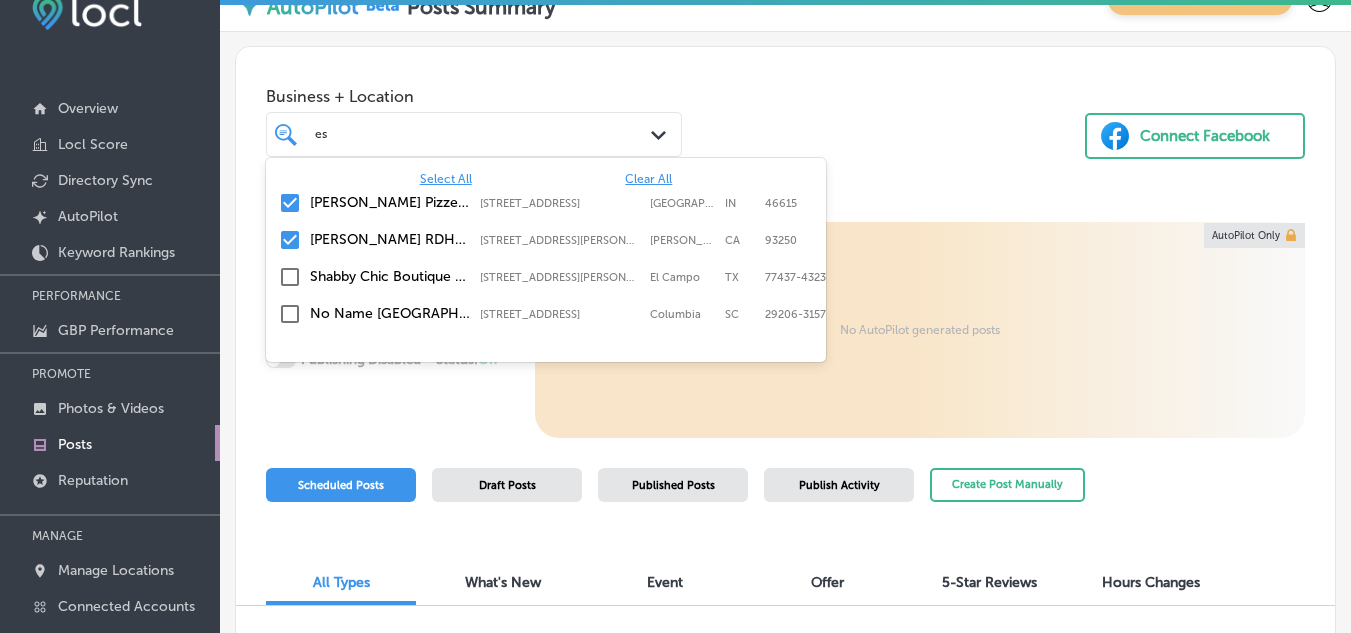 click on "es es" at bounding box center (457, 134) 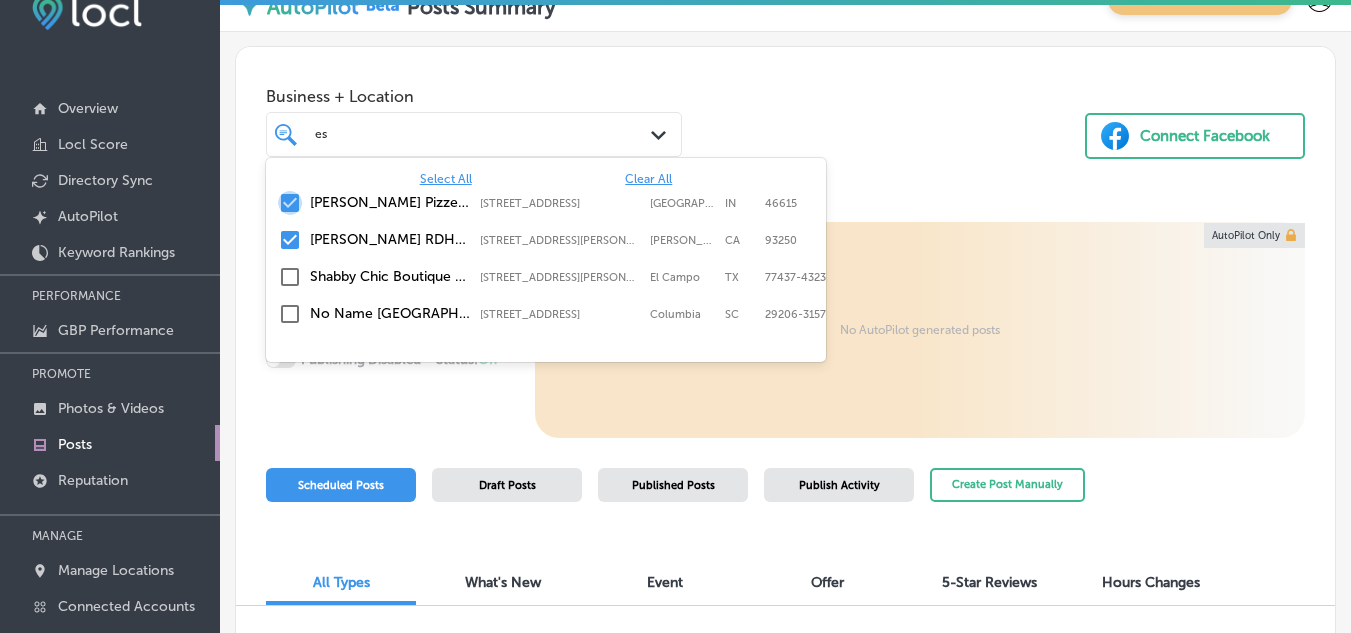 click at bounding box center (290, 203) 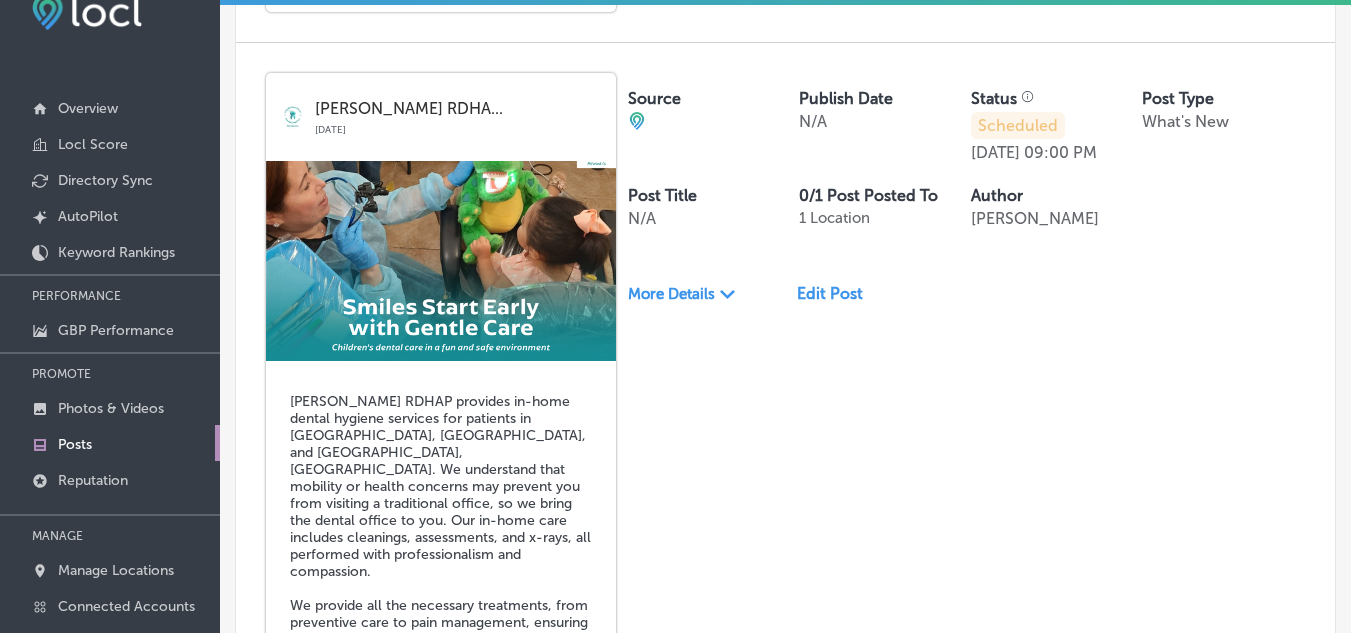 scroll, scrollTop: 1262, scrollLeft: 0, axis: vertical 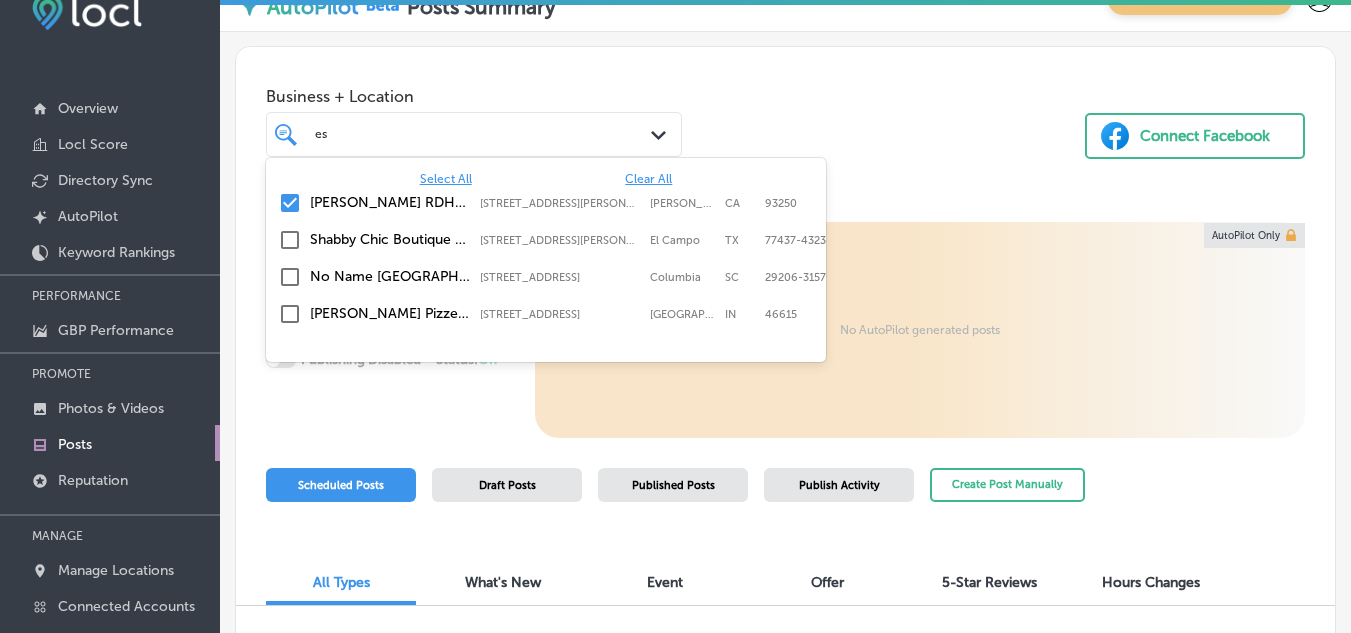 click on "es es" at bounding box center [474, 134] 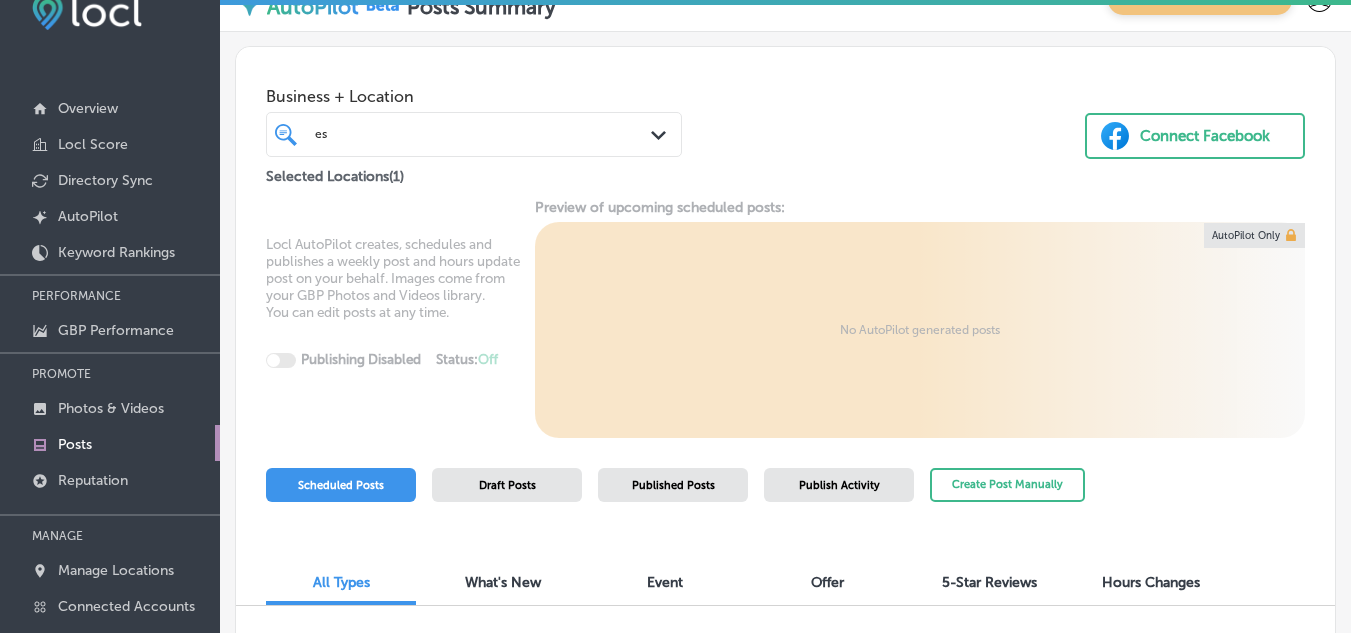 click on "Business + Location
es es
Path
Created with Sketch.
Selected Locations  ( 1 )
Connect Facebook" at bounding box center (785, 118) 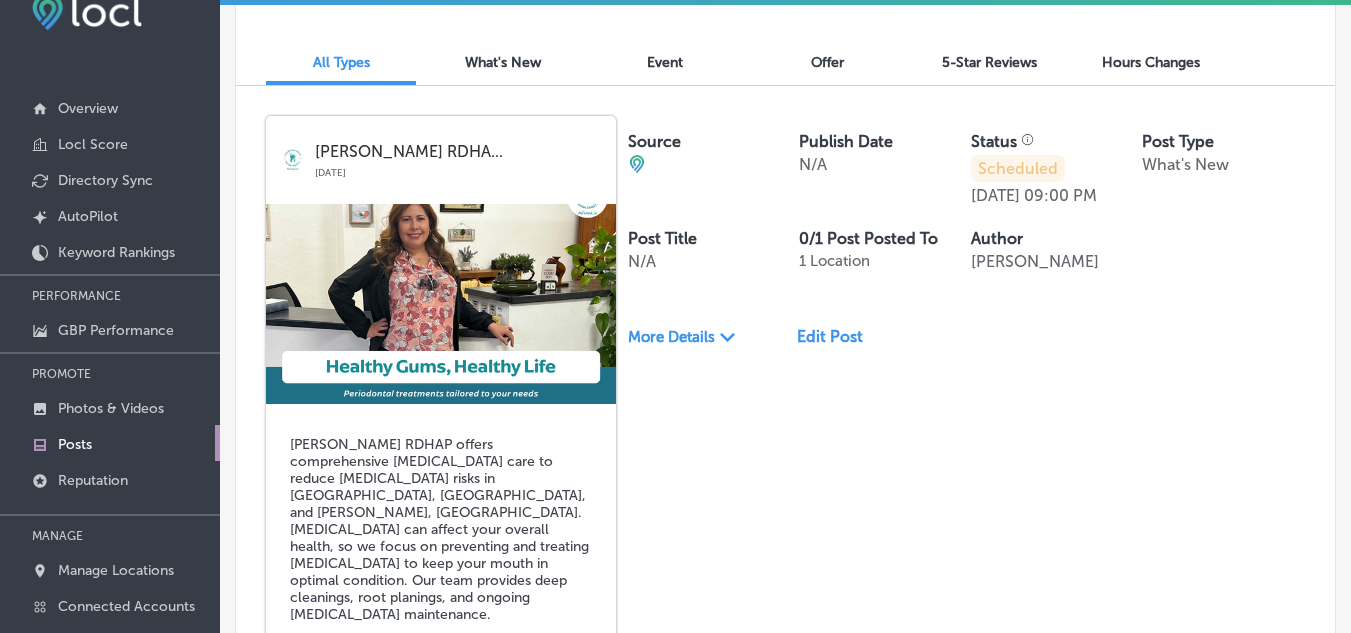 scroll, scrollTop: 0, scrollLeft: 0, axis: both 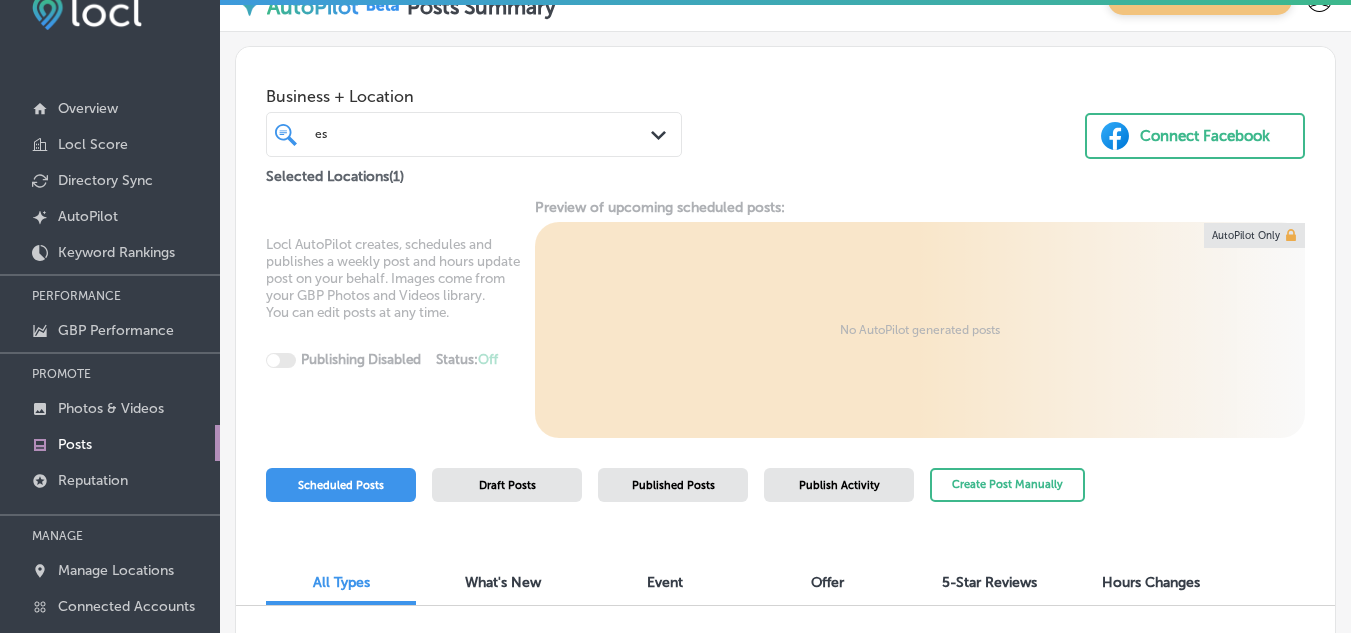 click on "Locl AutoPilot creates, schedules and publishes a weekly post and hours update post on your behalf. Images come from your GBP Photos and Videos library. You can edit posts at any time. Publishing Disabled Status:  Off 0 / 0  Location(s) Publishing Preview of upcoming scheduled posts: No AutoPilot generated posts AutoPilot Only" at bounding box center (785, 318) 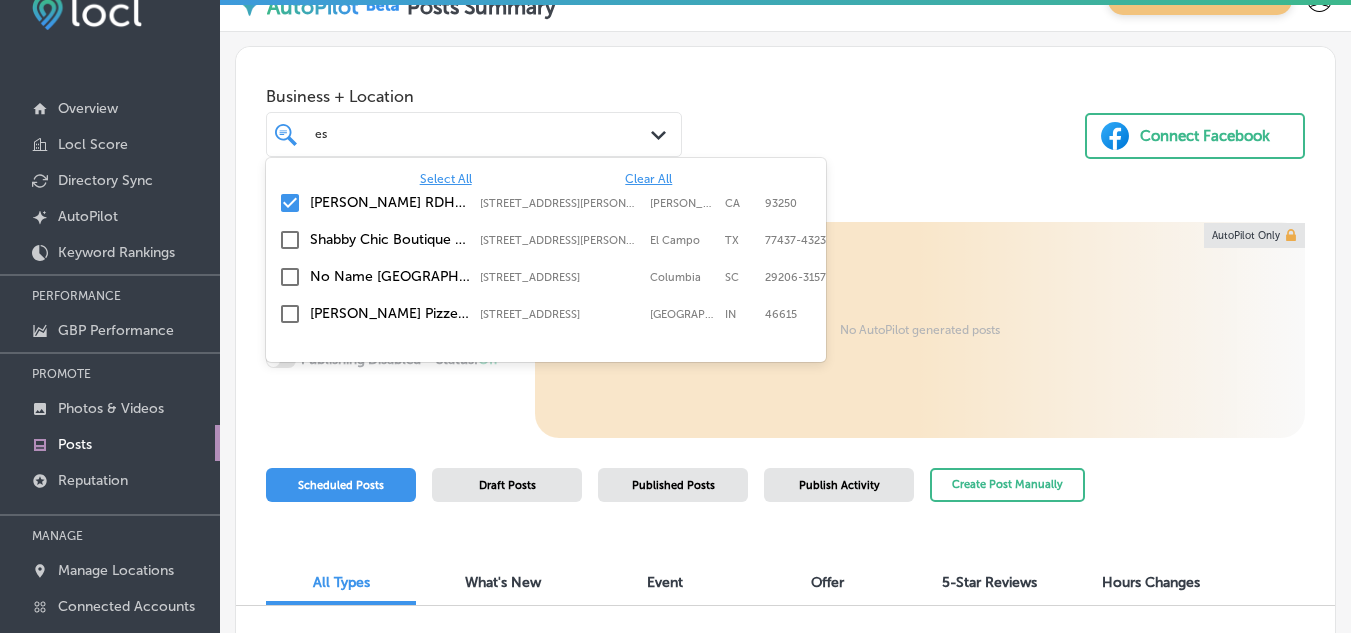 click on "es es" at bounding box center [474, 134] 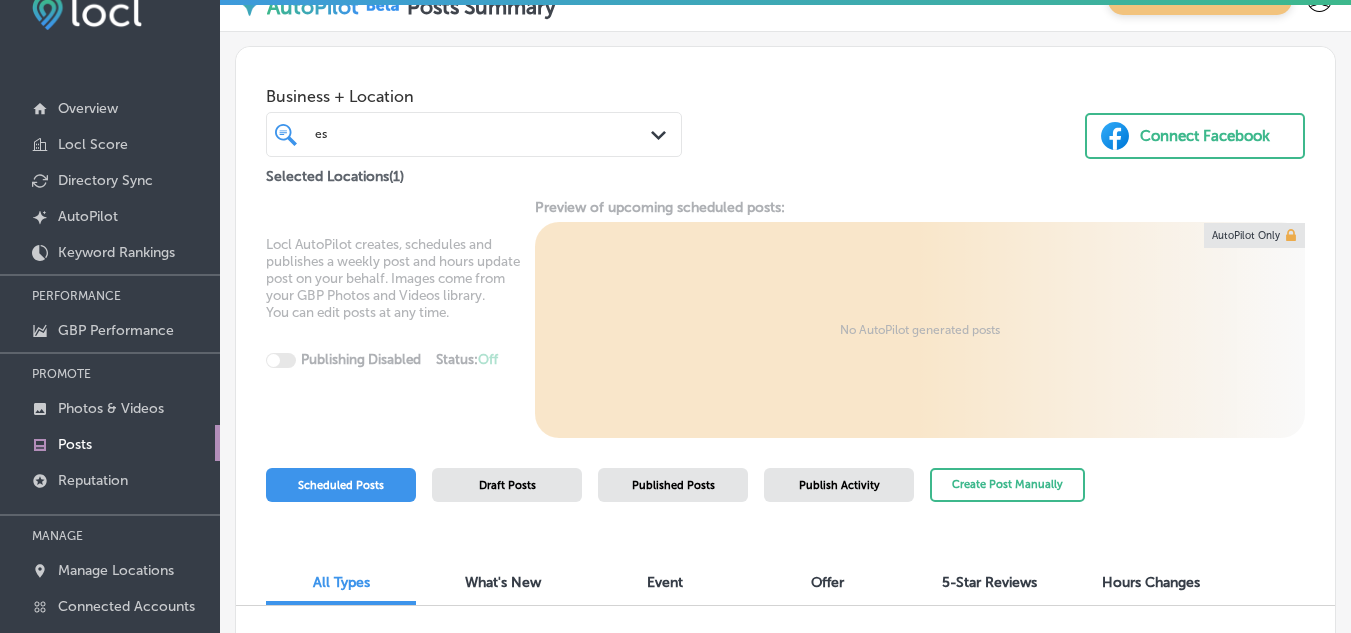 drag, startPoint x: 538, startPoint y: 132, endPoint x: 297, endPoint y: 126, distance: 241.07468 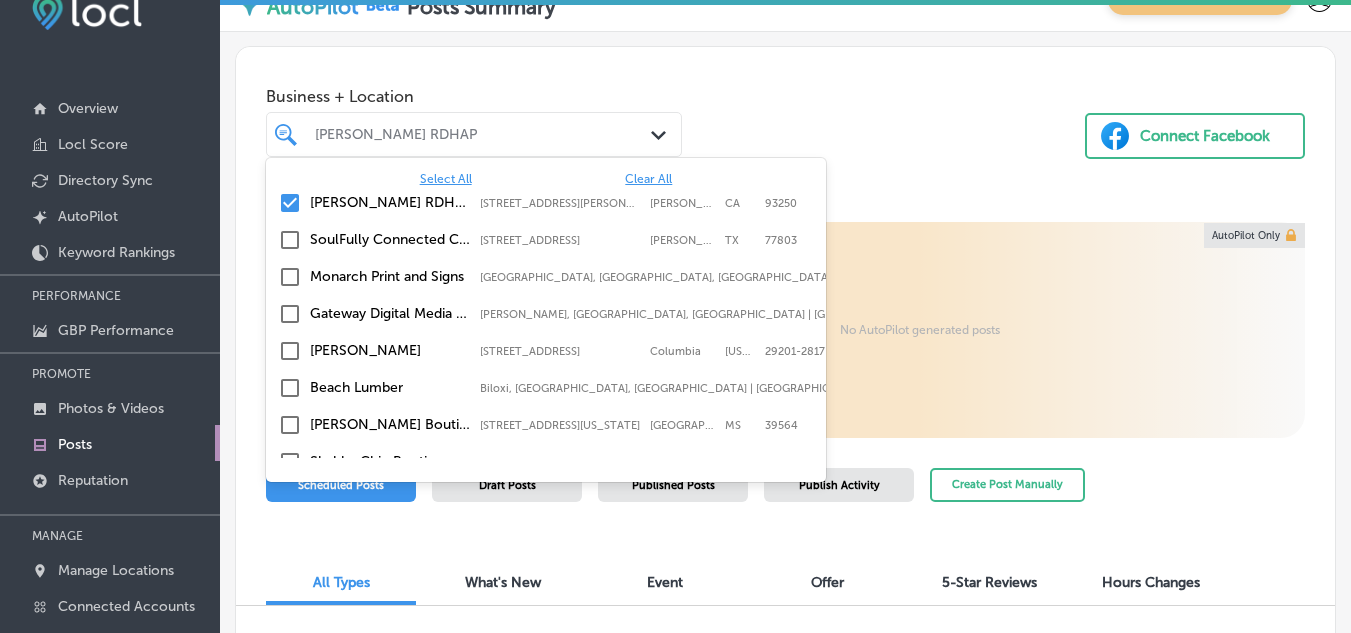 paste on "[PERSON_NAME] Electric Inc." 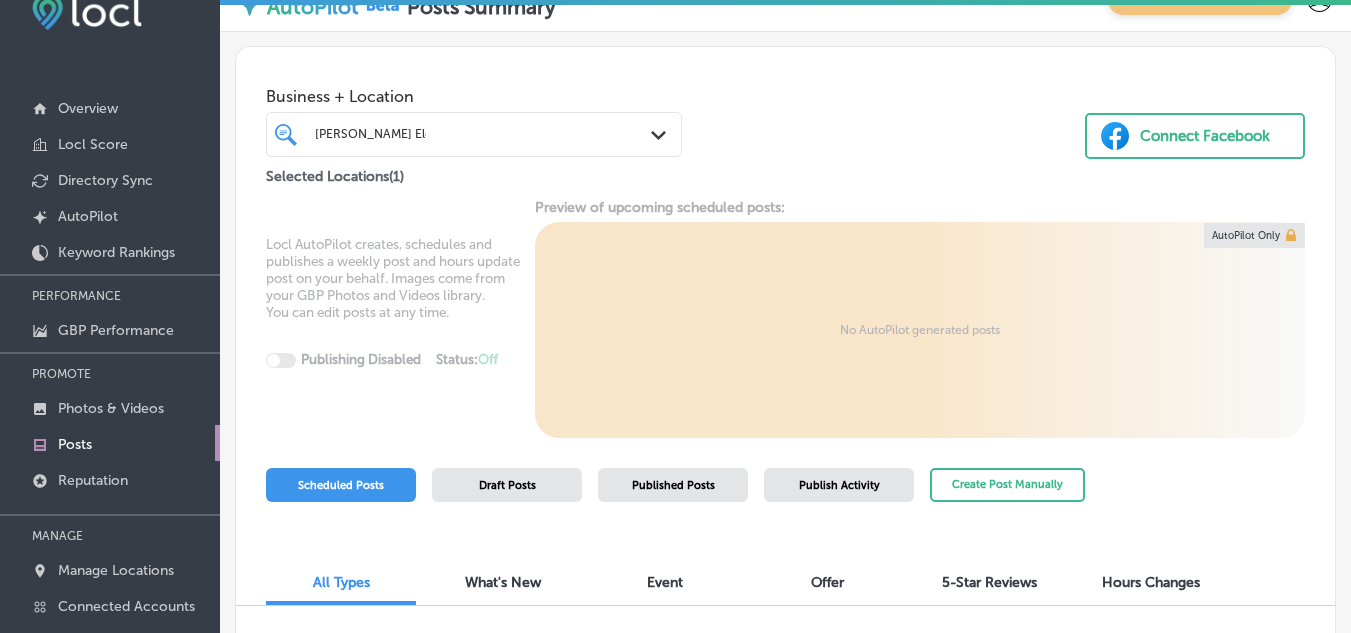 click on "[PERSON_NAME] Electric Inc.  [PERSON_NAME] Electric Inc." at bounding box center [457, 134] 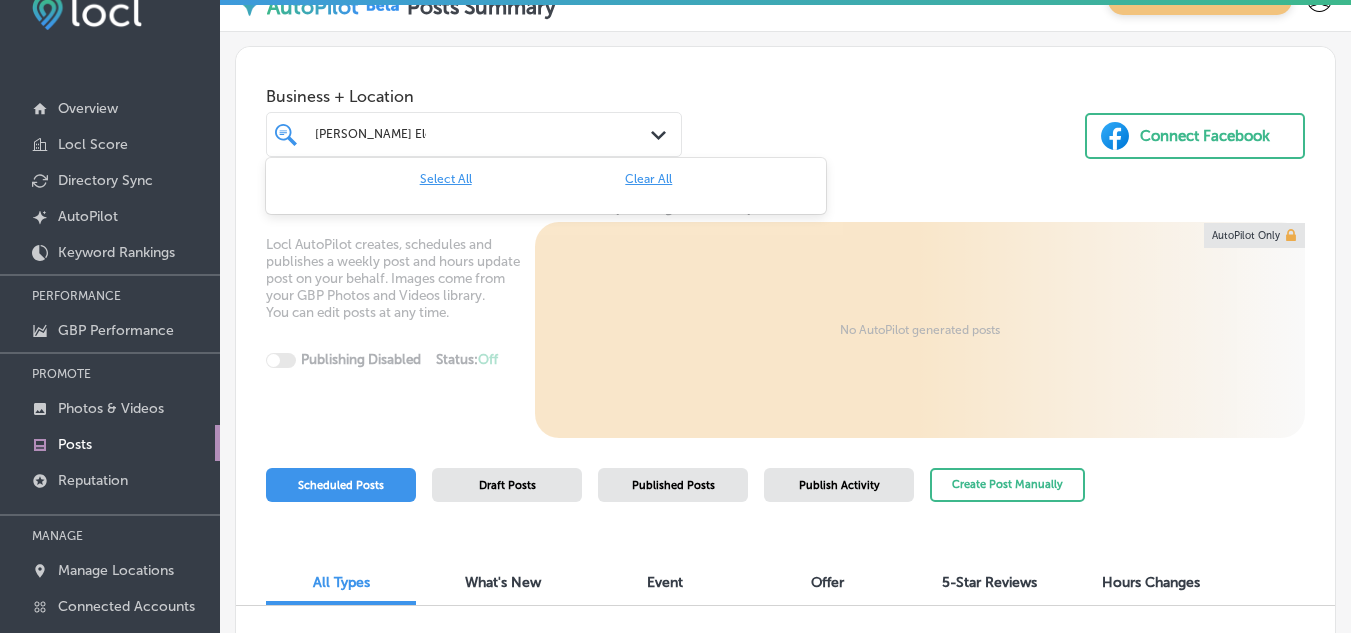 click on "[PERSON_NAME] Electric Inc.  [PERSON_NAME] Electric Inc." at bounding box center (457, 134) 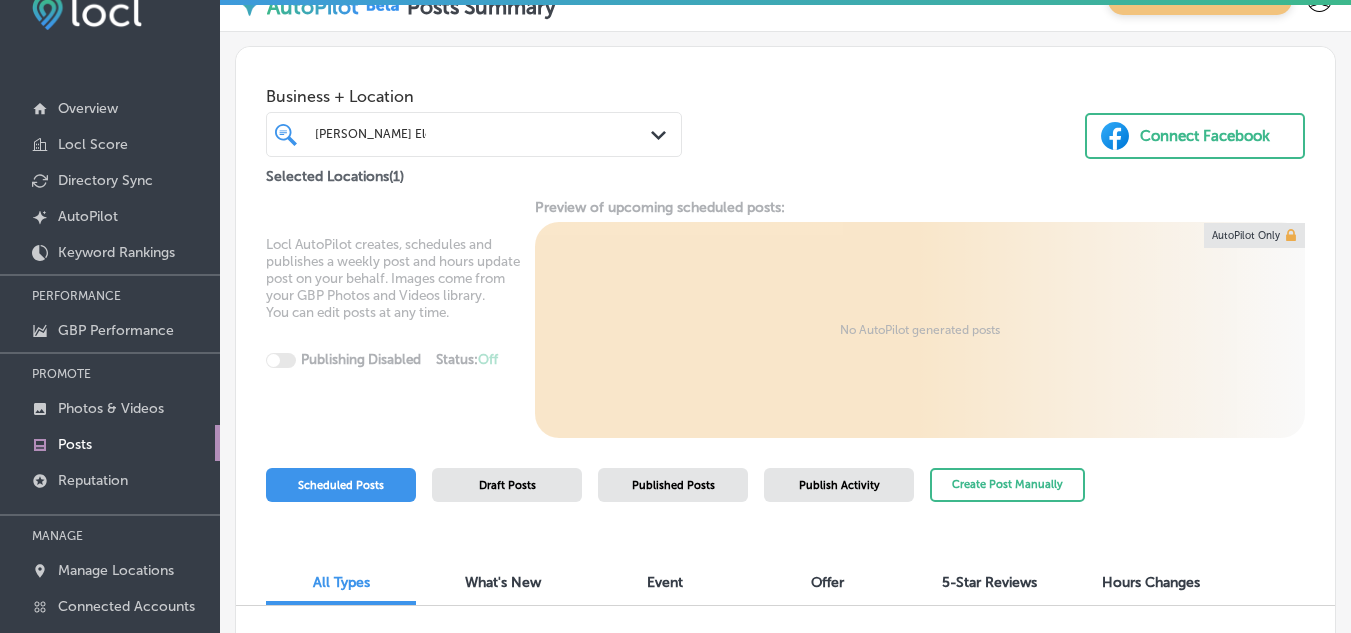click on "[PERSON_NAME] Electric Inc.  [PERSON_NAME] Electric Inc." at bounding box center (457, 134) 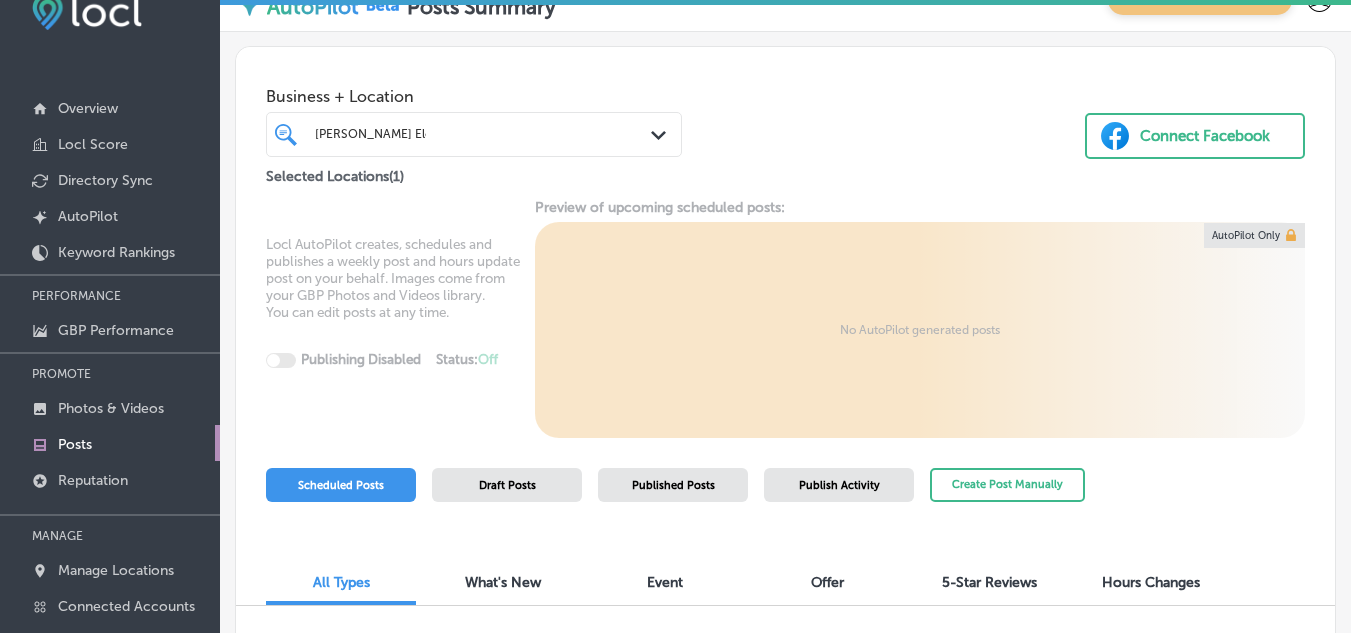 click on "Business + Location
[PERSON_NAME] Electric Inc.  [PERSON_NAME] Electric Inc.
Path
Created with Sketch.
Selected Locations  ( 1 )
Connect Facebook" at bounding box center [785, 118] 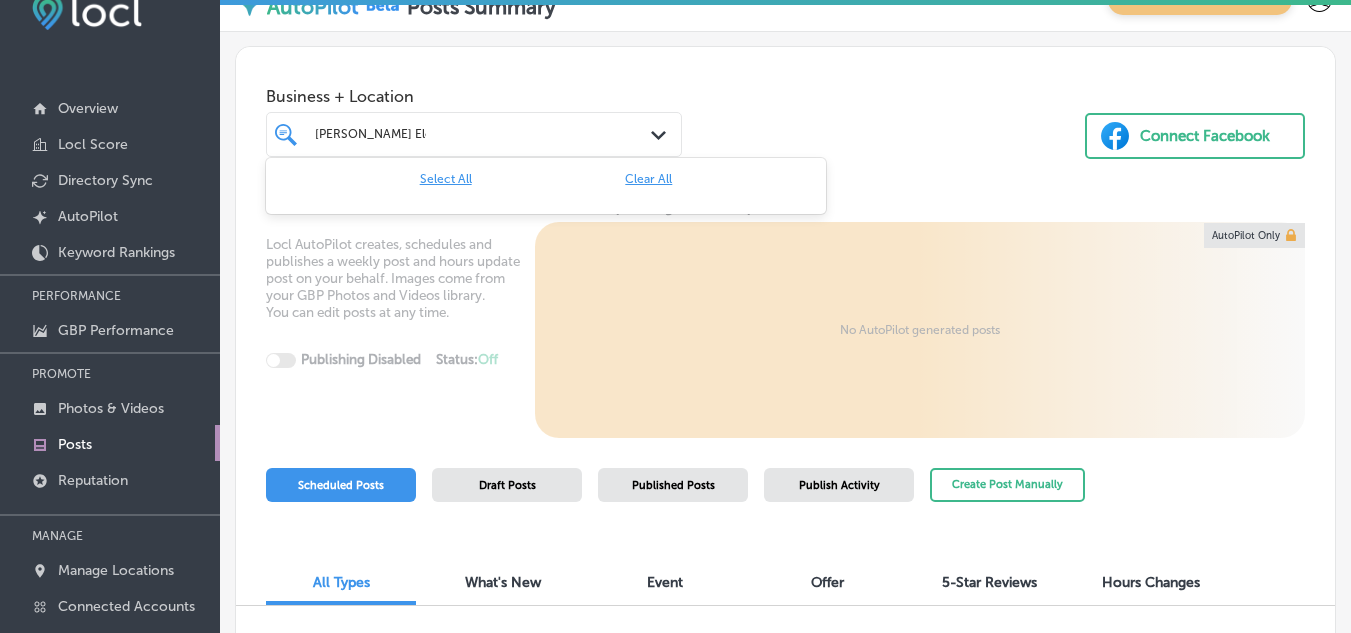 click on "Path
Created with Sketch." at bounding box center (662, 135) 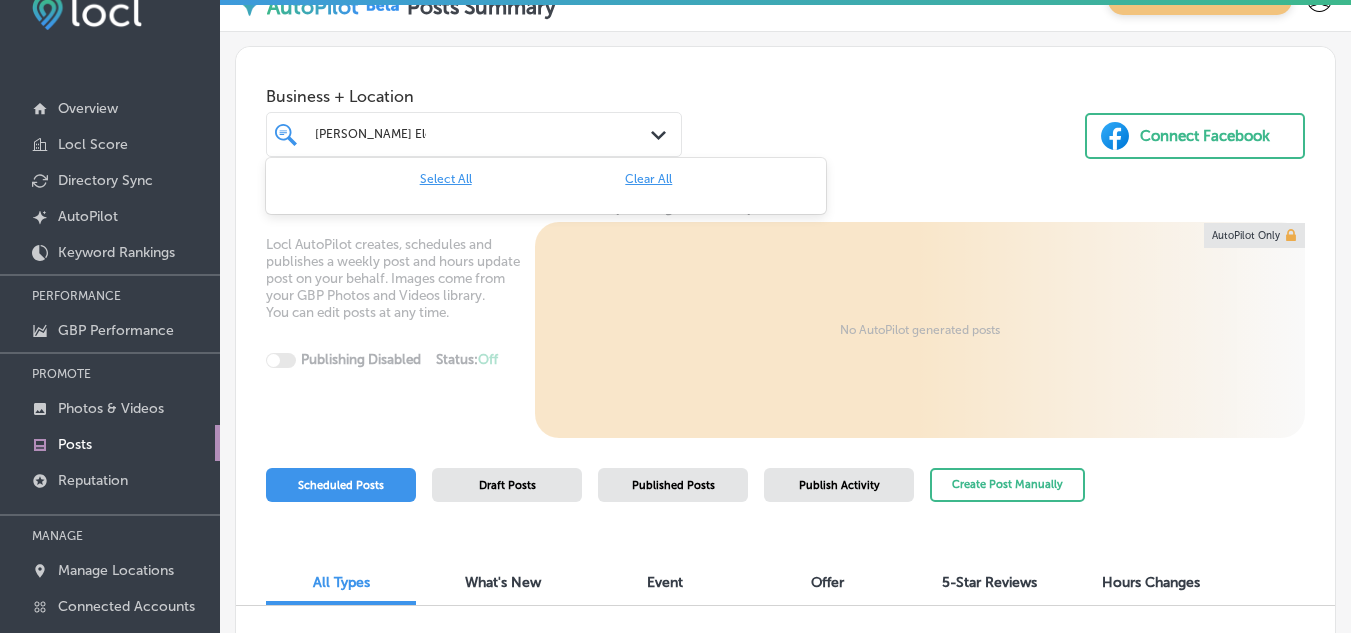 click on "Clear All" at bounding box center [648, 179] 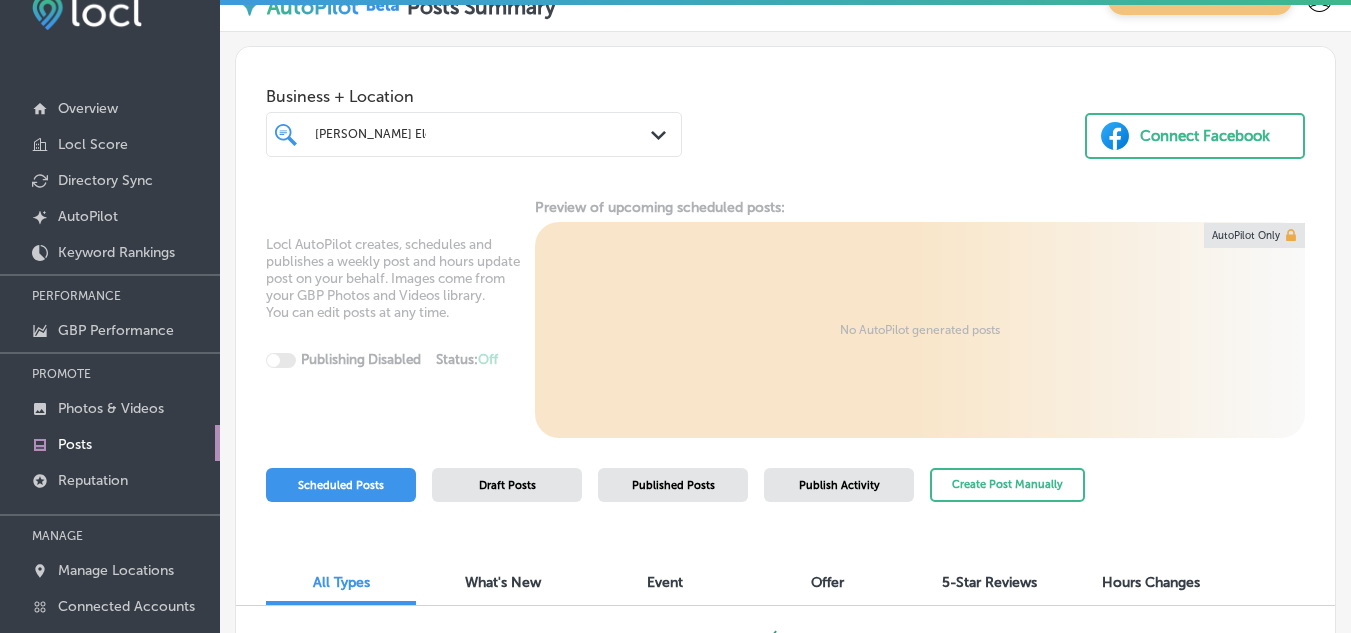 click on "[PERSON_NAME] Electric Inc.  [PERSON_NAME] Electric Inc." at bounding box center (457, 134) 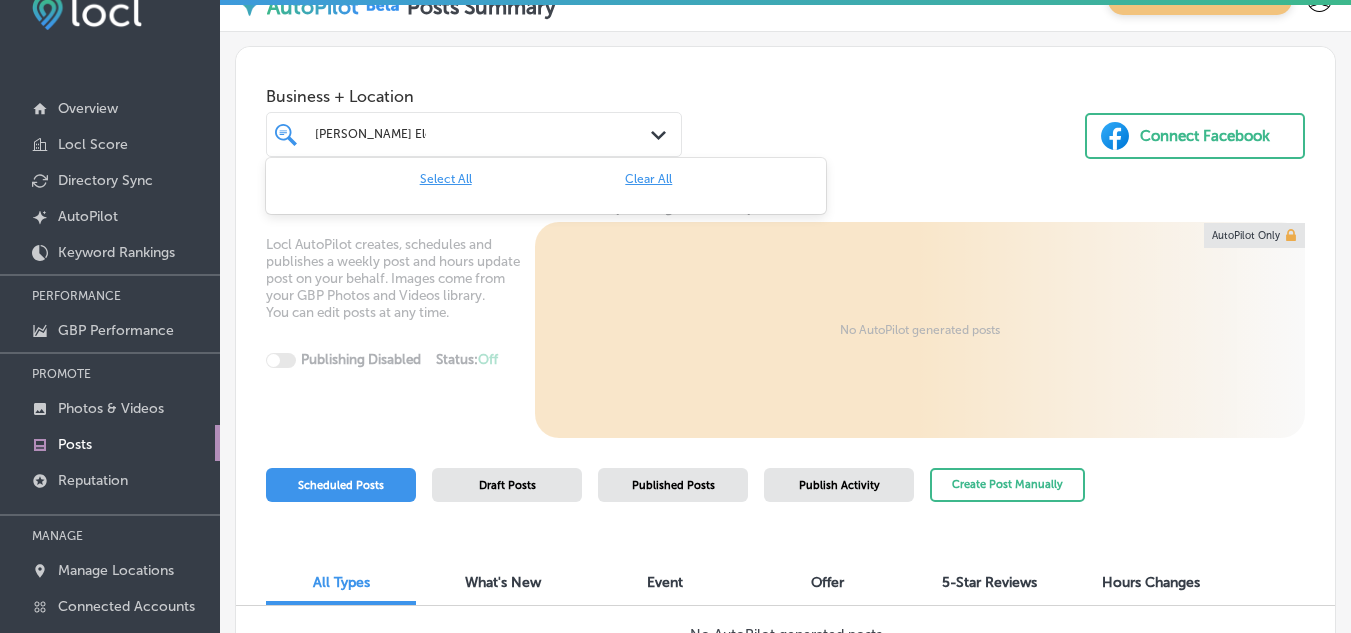 click on "[PERSON_NAME] Electric Inc.  [PERSON_NAME] Electric Inc." at bounding box center (474, 134) 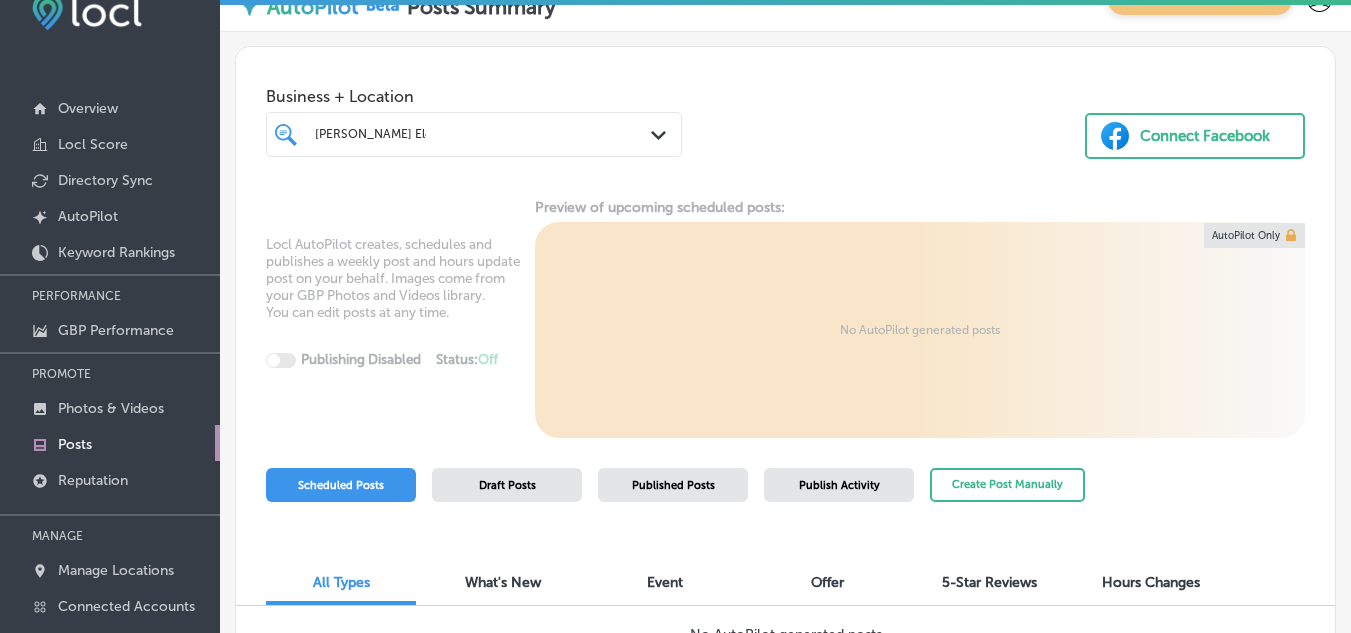 click on "[PERSON_NAME] Electric Inc.  [PERSON_NAME] Electric Inc." at bounding box center [457, 134] 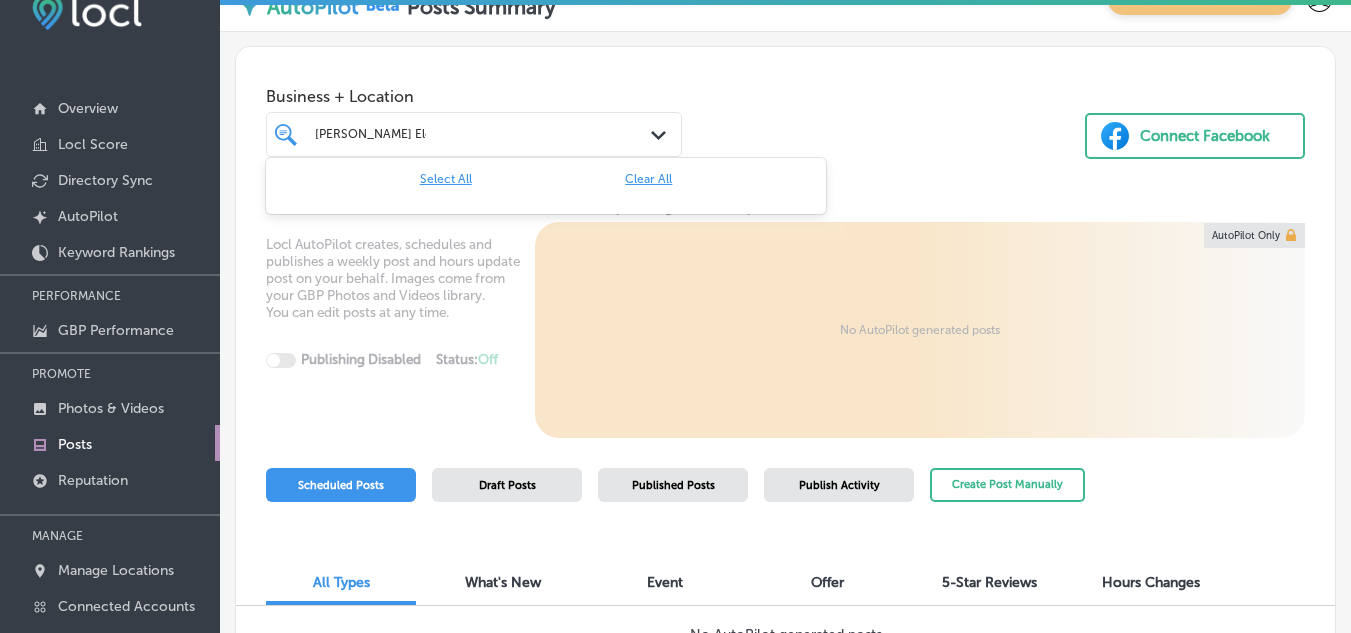click 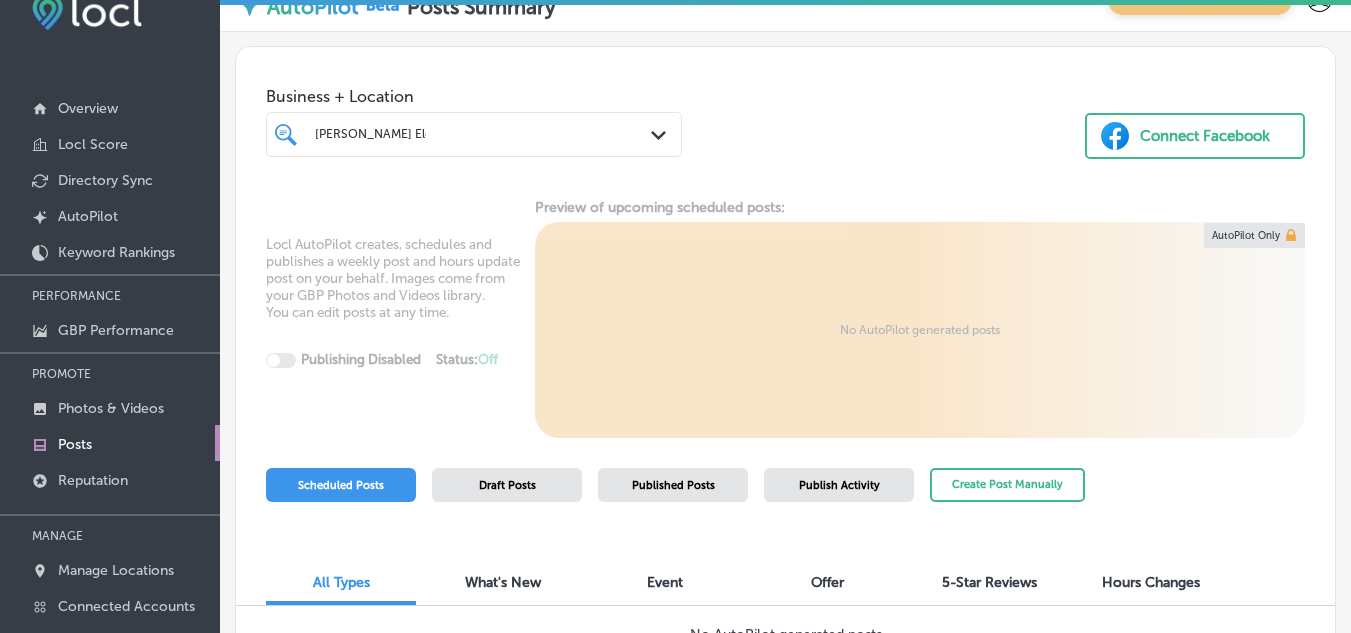 click 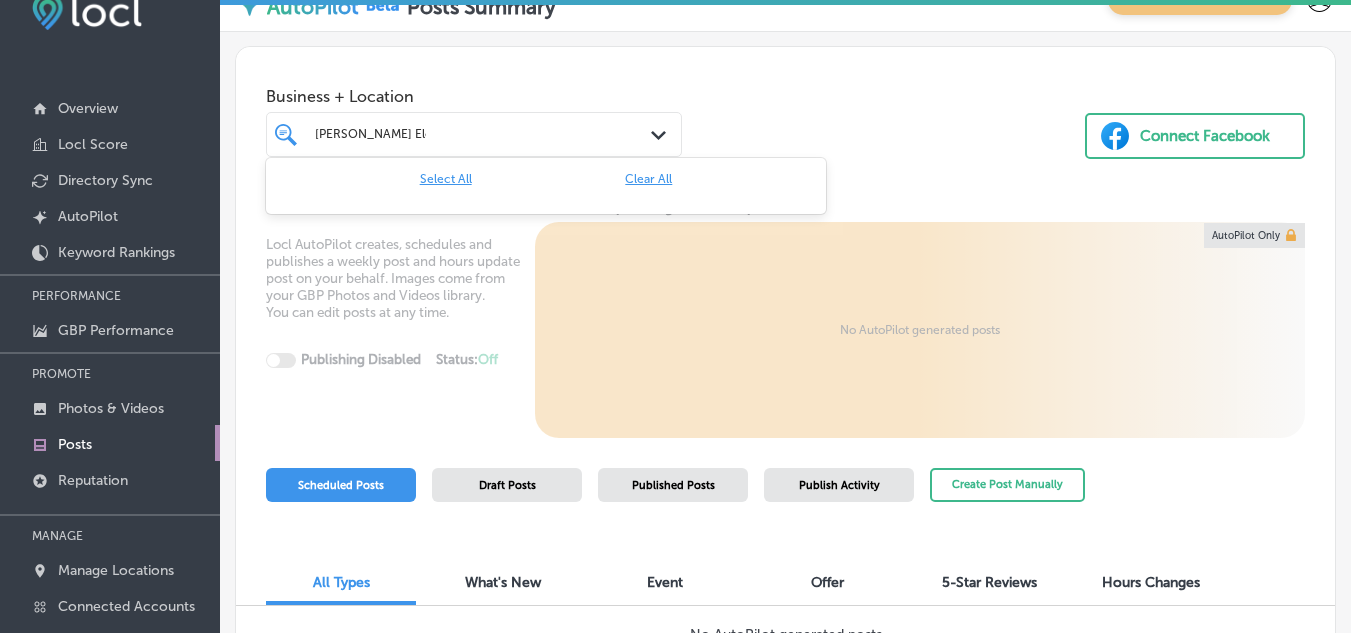 click 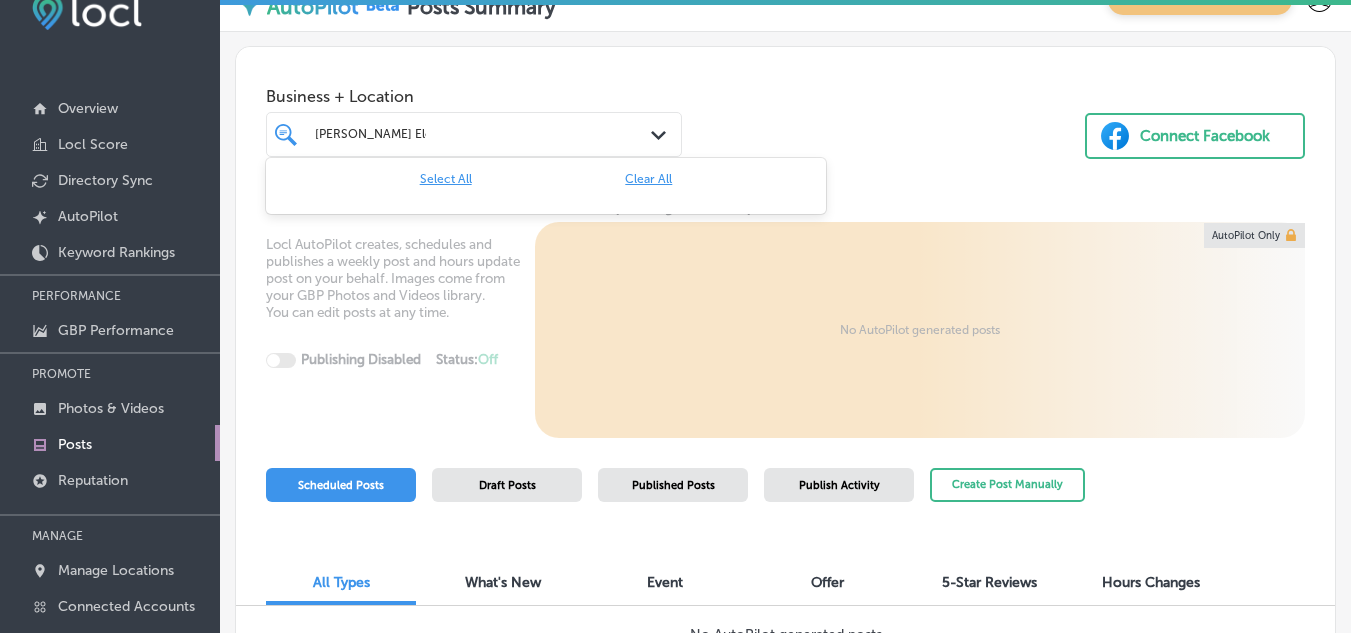 click on "[PERSON_NAME] Electric Inc.  [PERSON_NAME] Electric Inc." at bounding box center (457, 134) 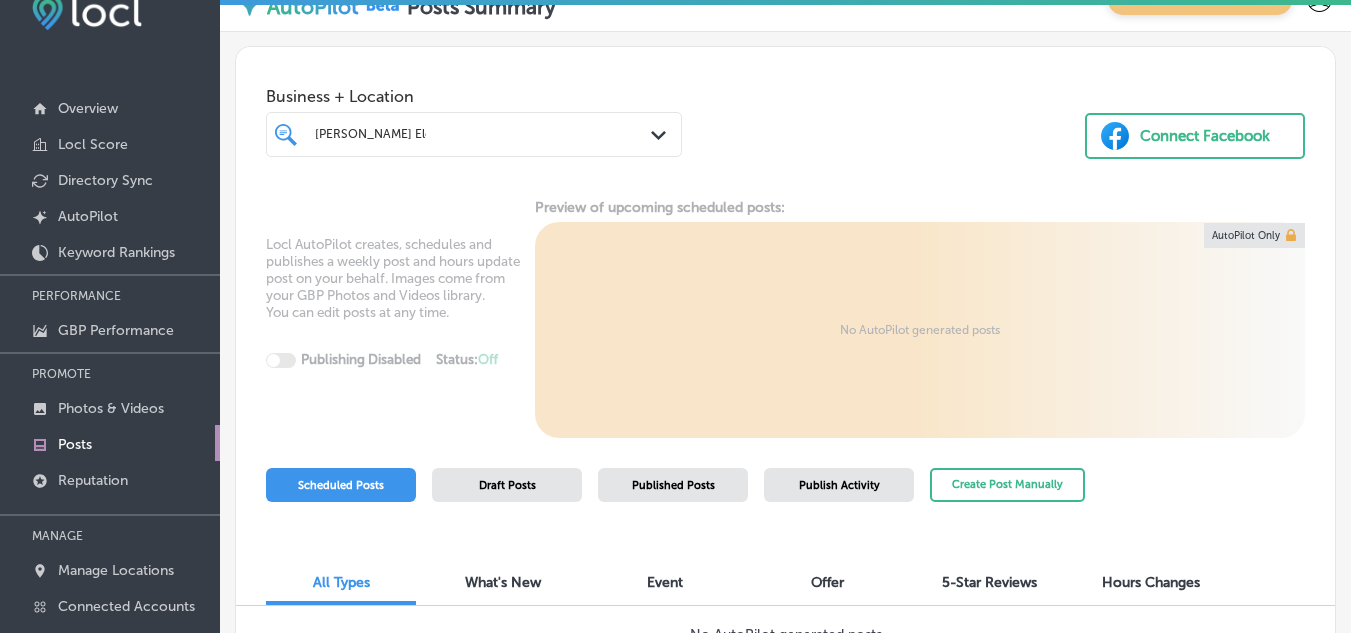 drag, startPoint x: 479, startPoint y: 132, endPoint x: 426, endPoint y: 128, distance: 53.15073 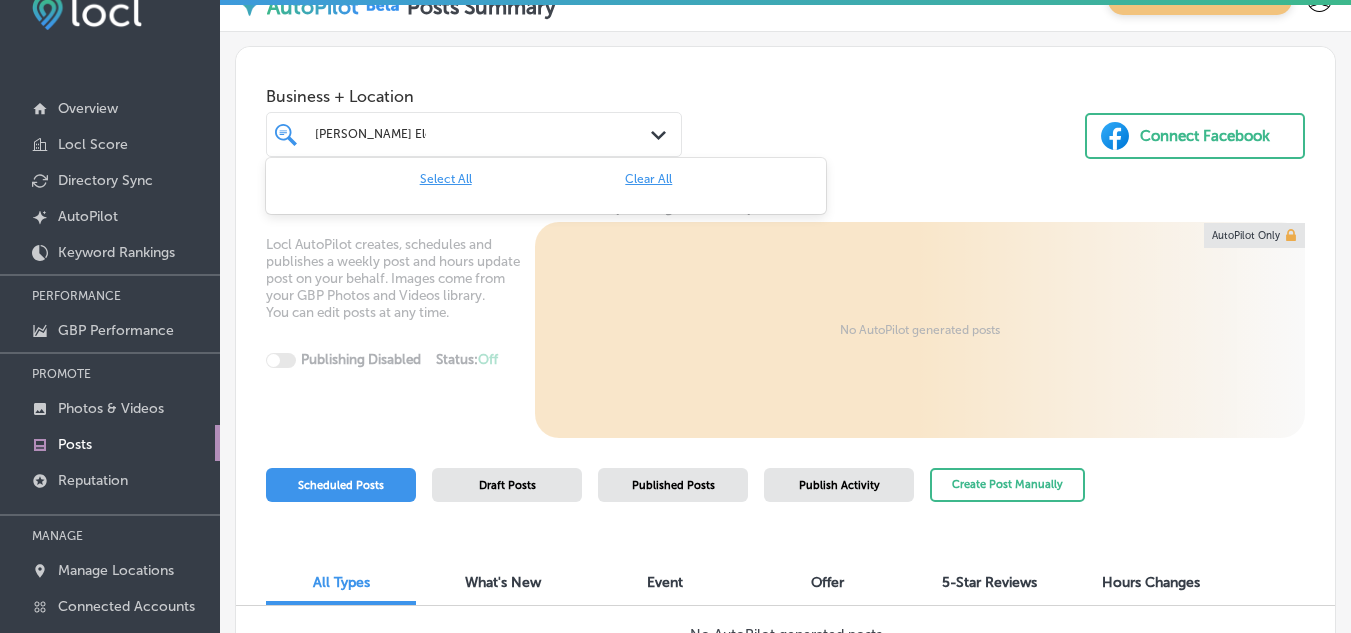 drag, startPoint x: 426, startPoint y: 128, endPoint x: 469, endPoint y: 128, distance: 43 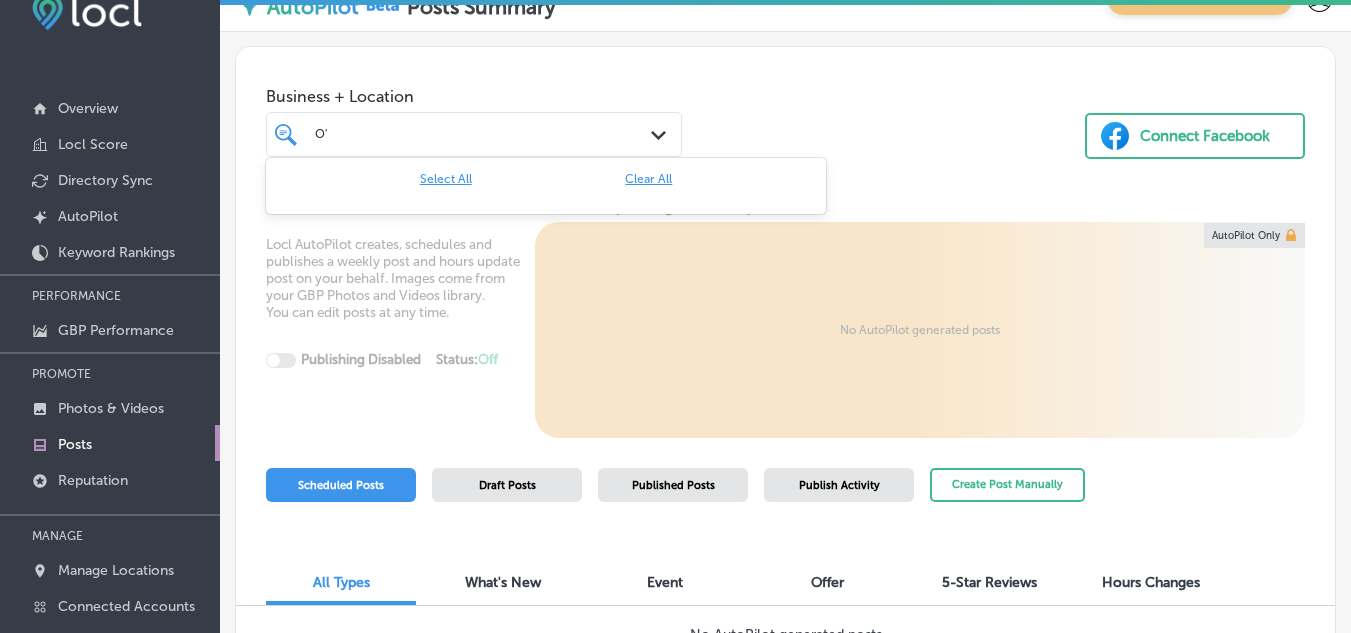 type on "O" 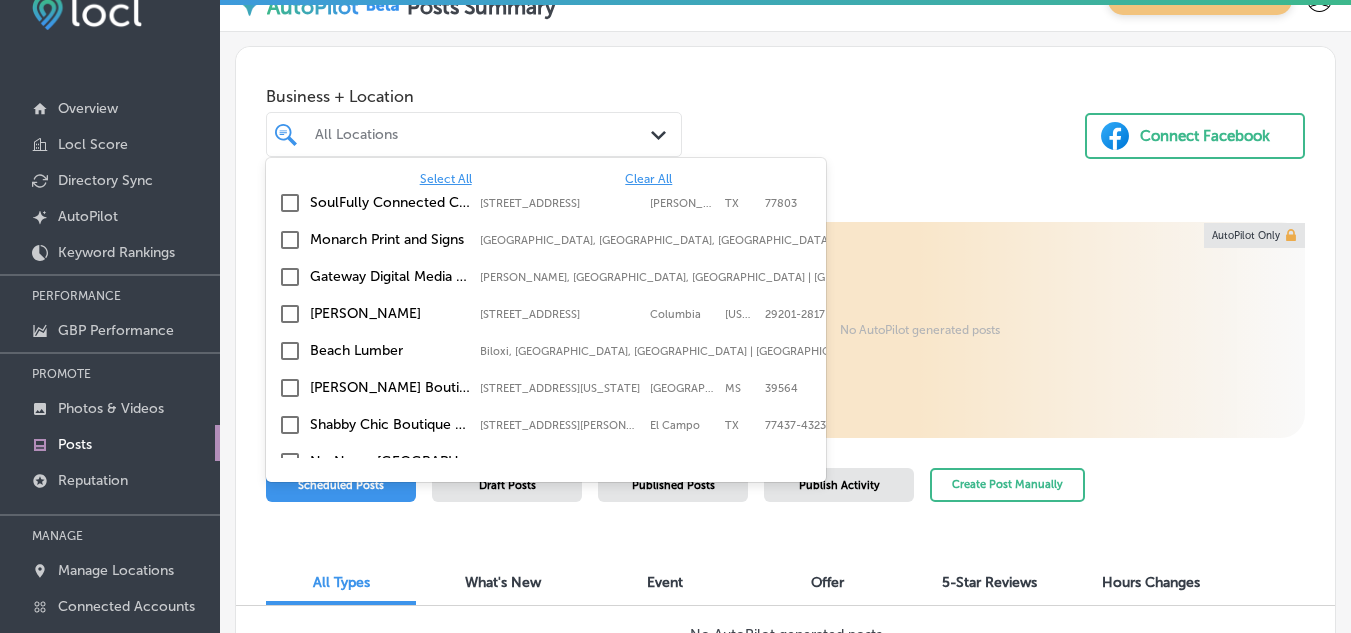 paste on "Melbourne 1st (Aurora Rd)" 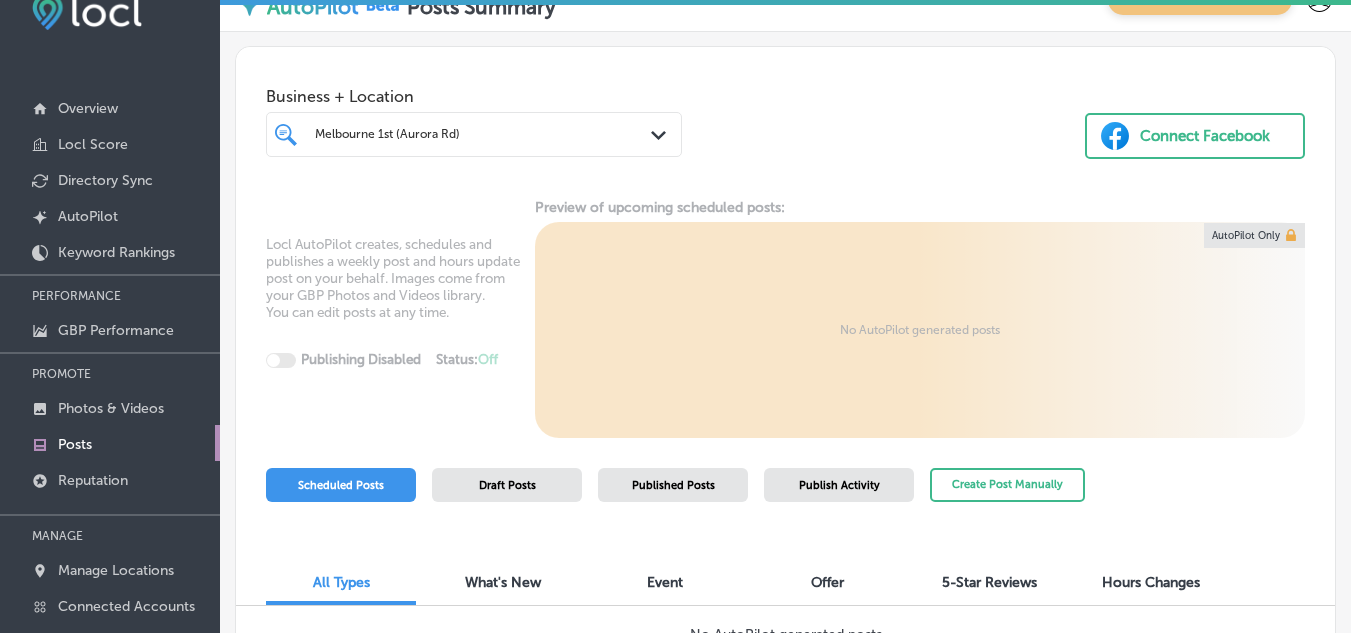 click on "Business + Location
Melbourne 1st (Aurora Rd) [GEOGRAPHIC_DATA] 1st (Aurora Rd)
Path
Created with Sketch.
Connect Facebook" at bounding box center [785, 118] 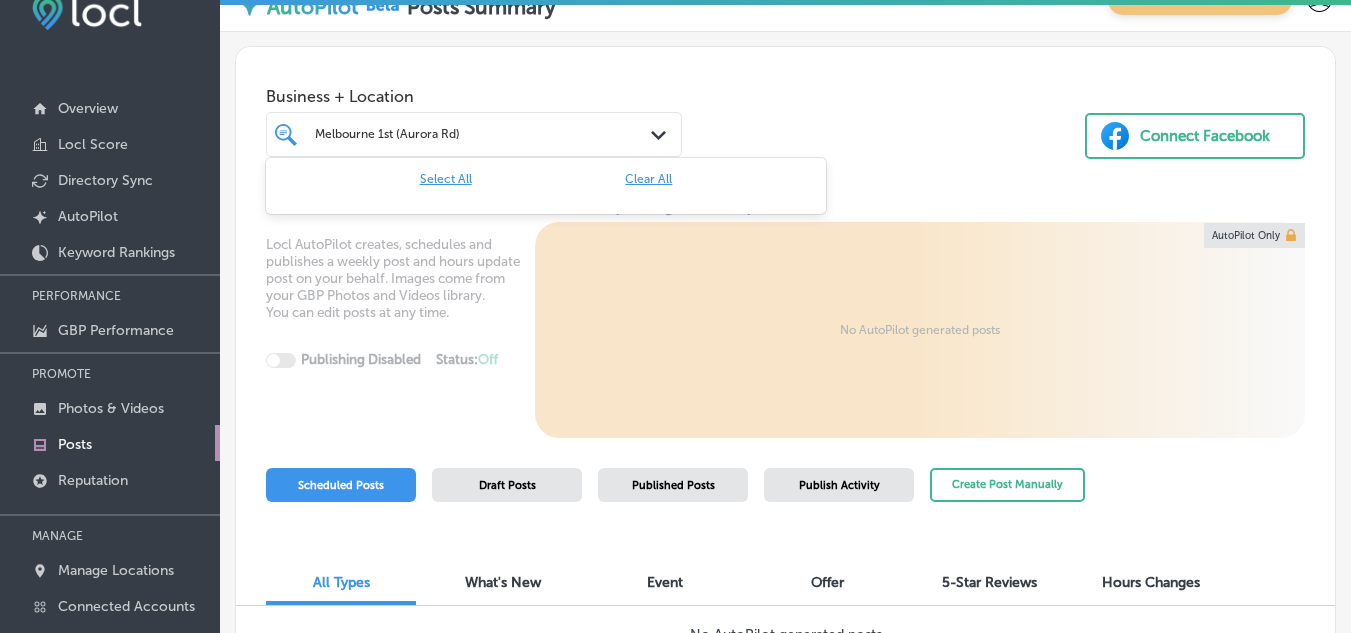 click on "Path
Created with Sketch." at bounding box center [662, 135] 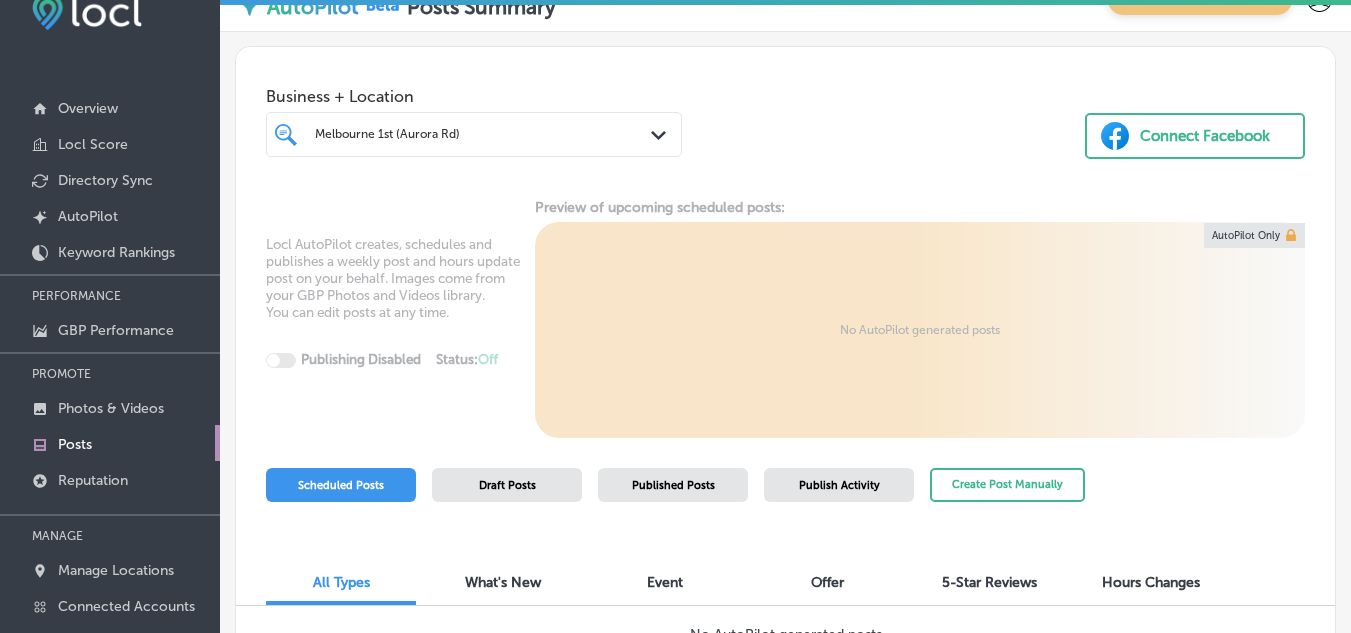 click on "Business + Location
Melbourne 1st (Aurora Rd) [GEOGRAPHIC_DATA] 1st (Aurora Rd)
Path
Created with Sketch.
Connect Facebook" at bounding box center (785, 118) 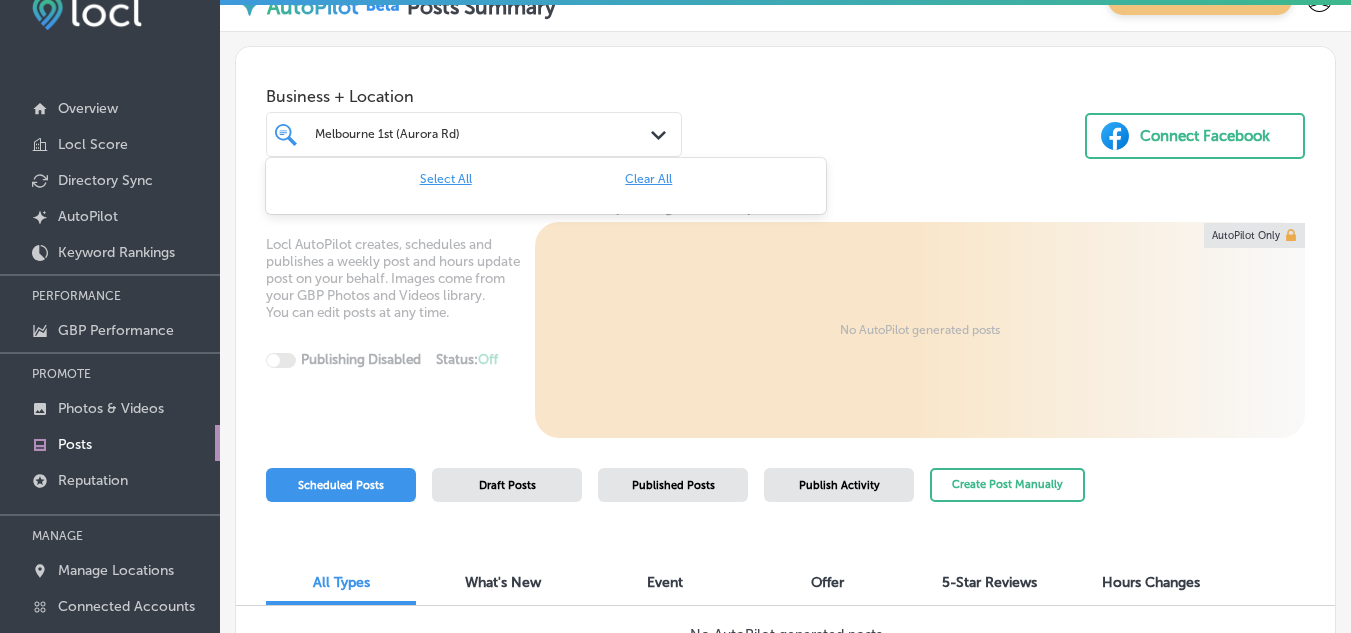 click on "Melbourne 1st (Aurora Rd) [GEOGRAPHIC_DATA] 1st (Aurora Rd)" at bounding box center (457, 134) 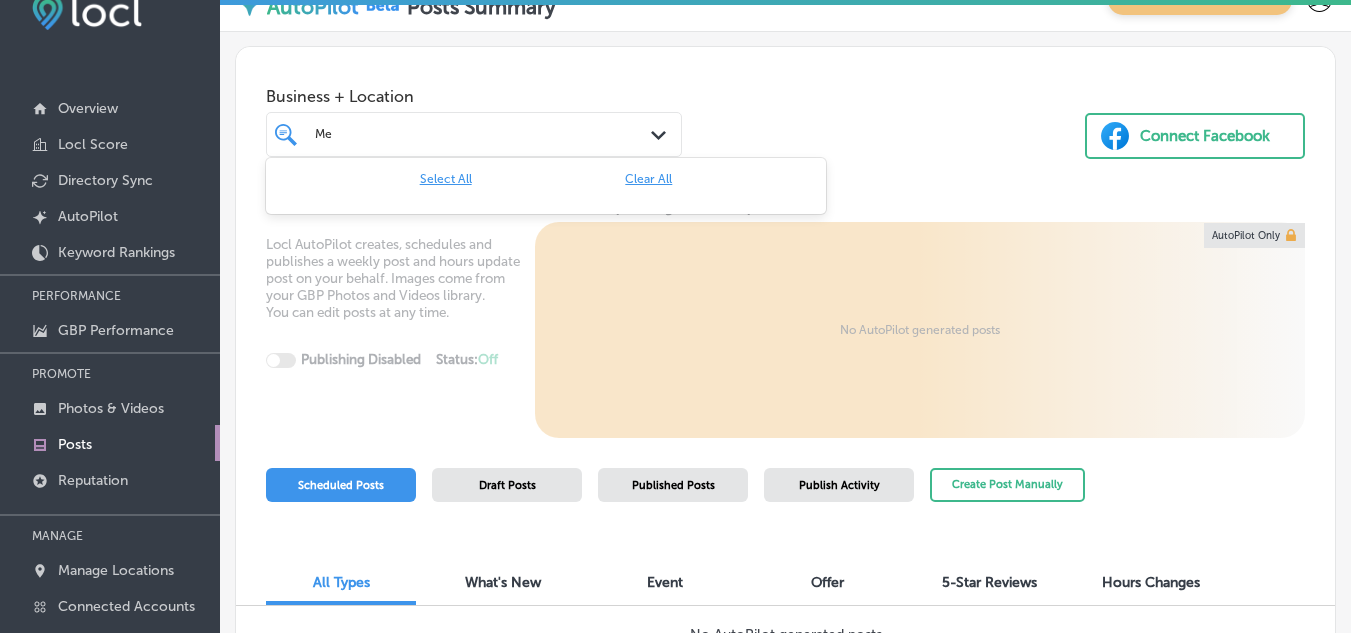 type on "M" 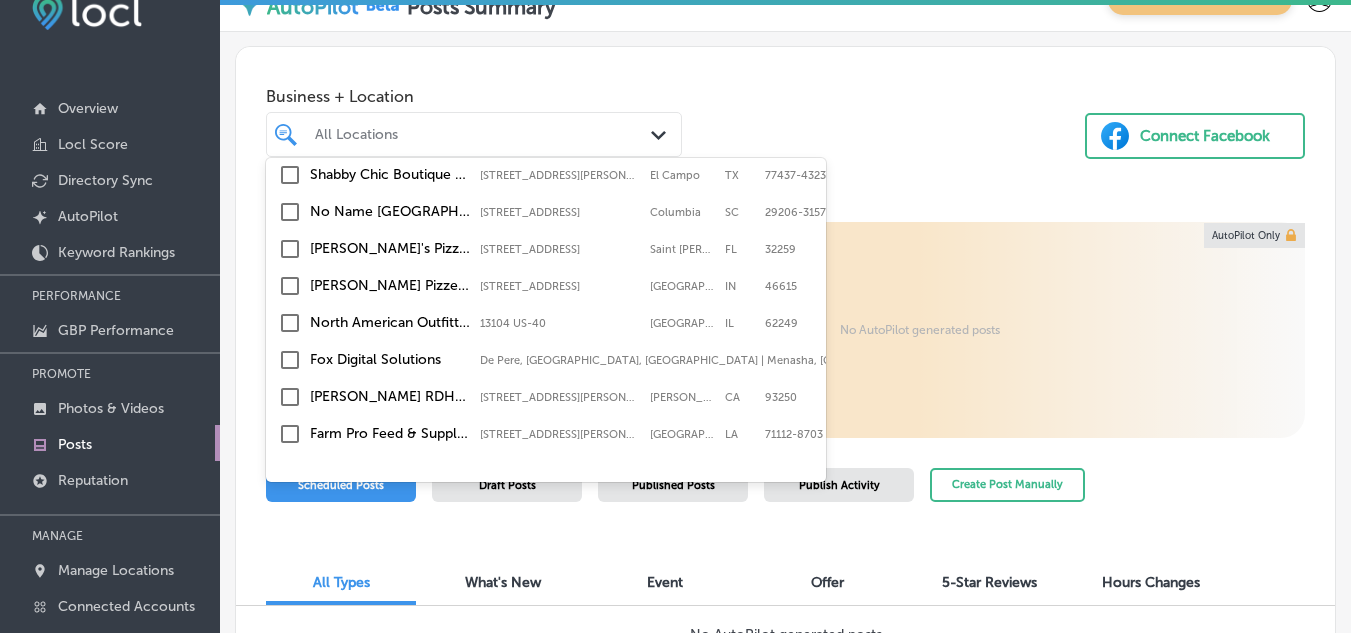 scroll, scrollTop: 265, scrollLeft: 0, axis: vertical 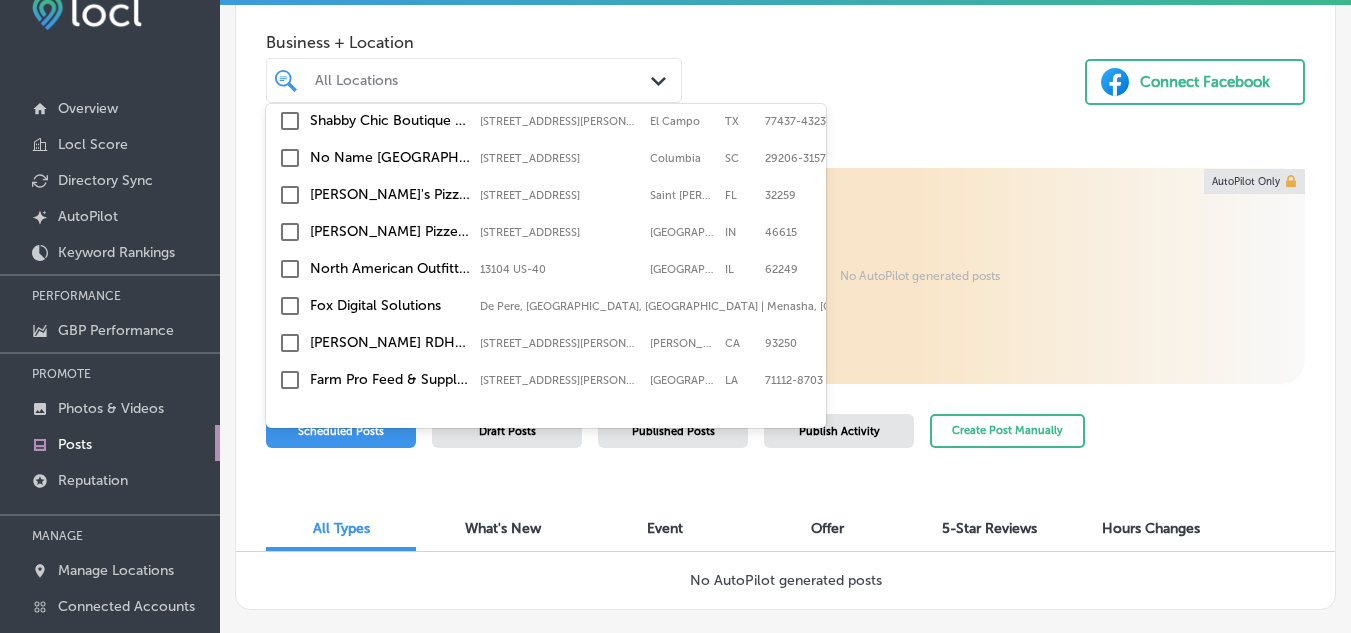 type 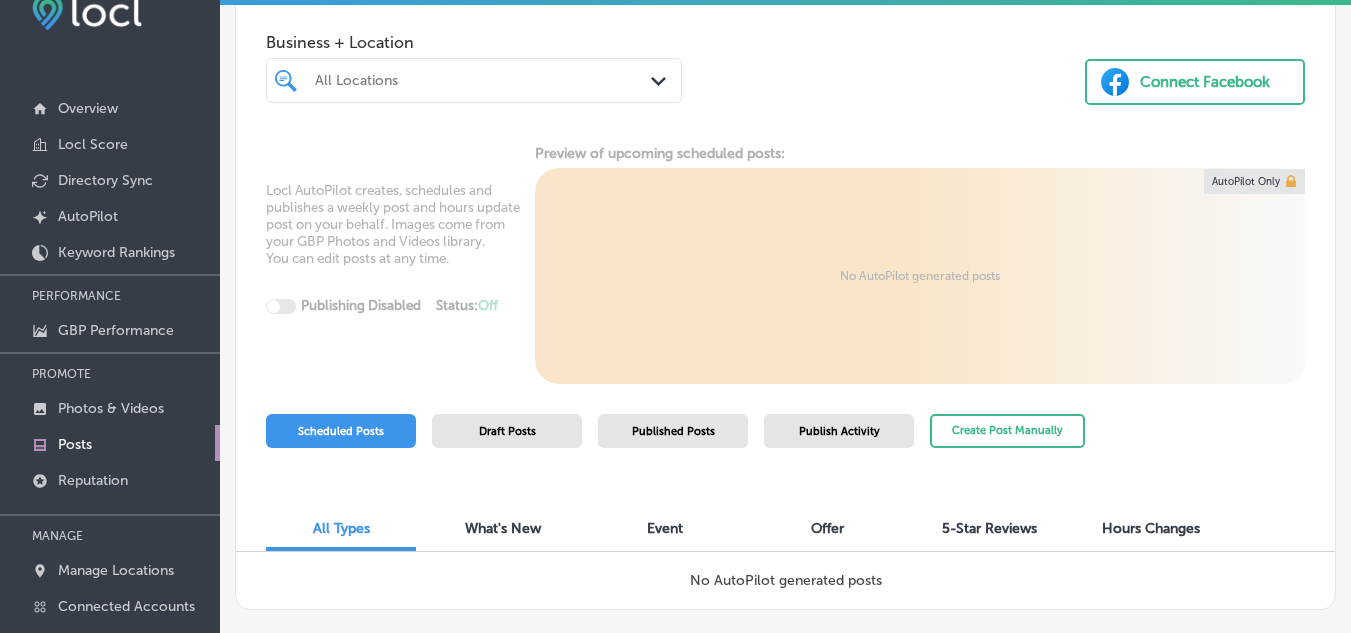 click on "Business + Location
All Locations
Path
Created with Sketch.
Connect Facebook" at bounding box center (785, 64) 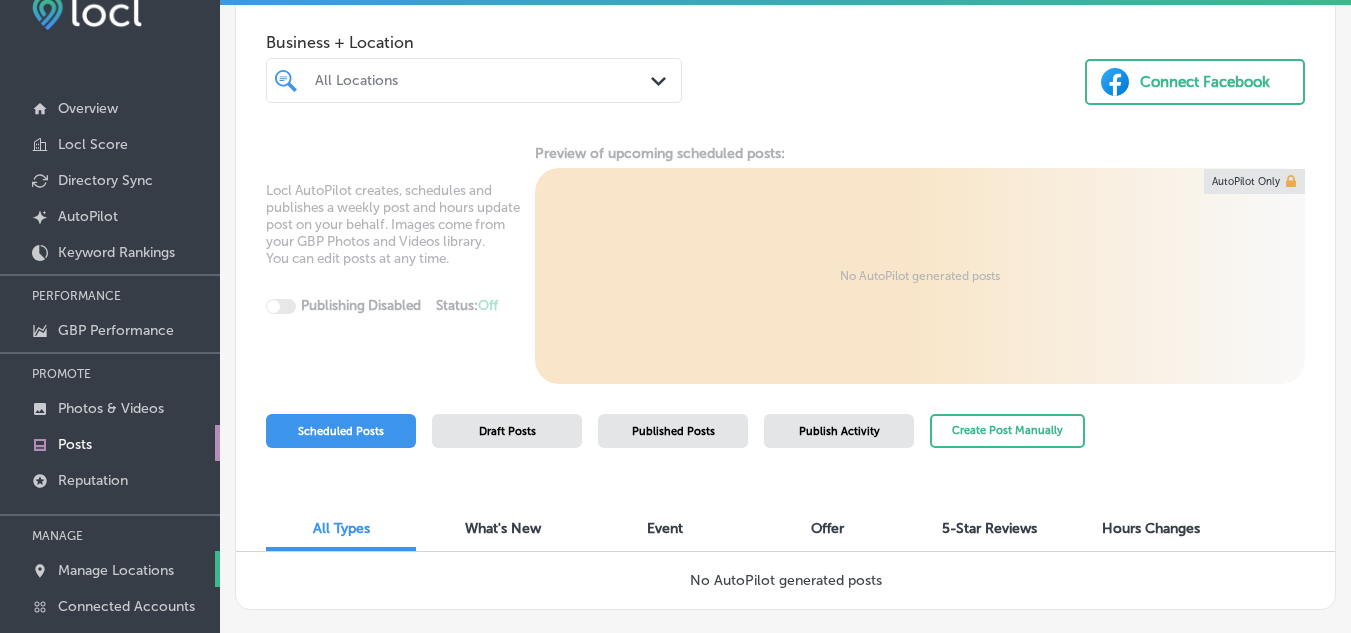 click on "Manage Locations" at bounding box center [116, 570] 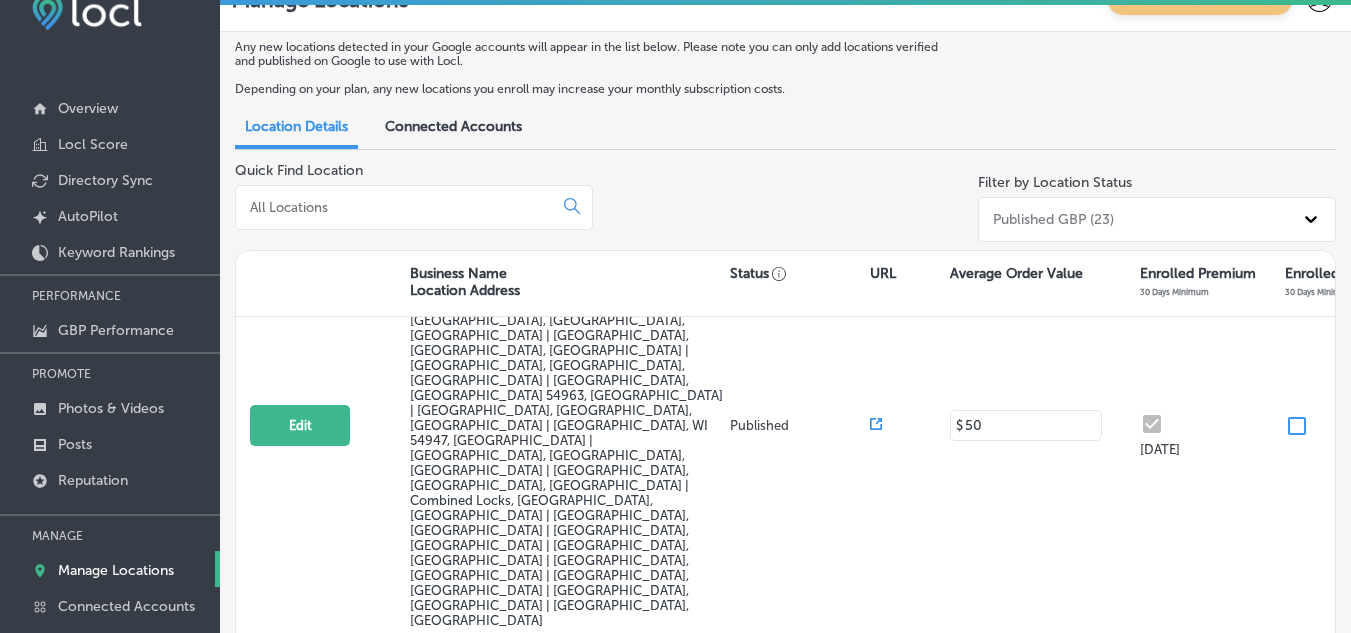 scroll, scrollTop: 1393, scrollLeft: 0, axis: vertical 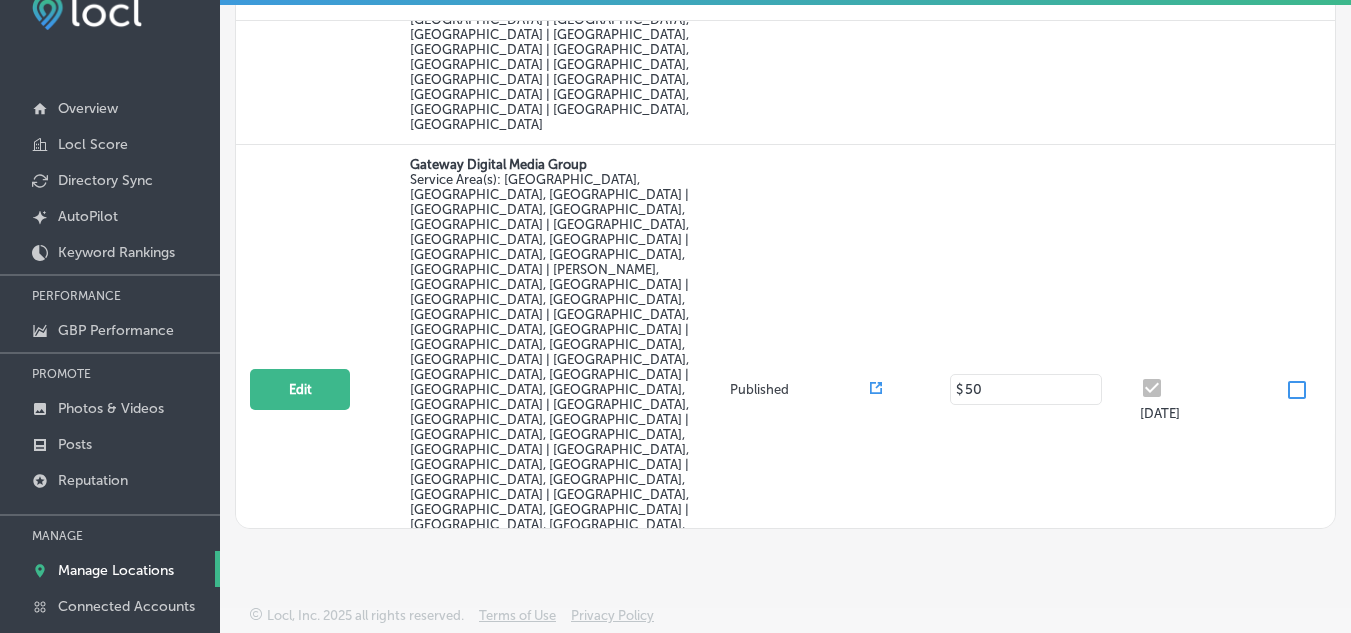 click on "Munchies Pizza & Deli" at bounding box center [475, 1309] 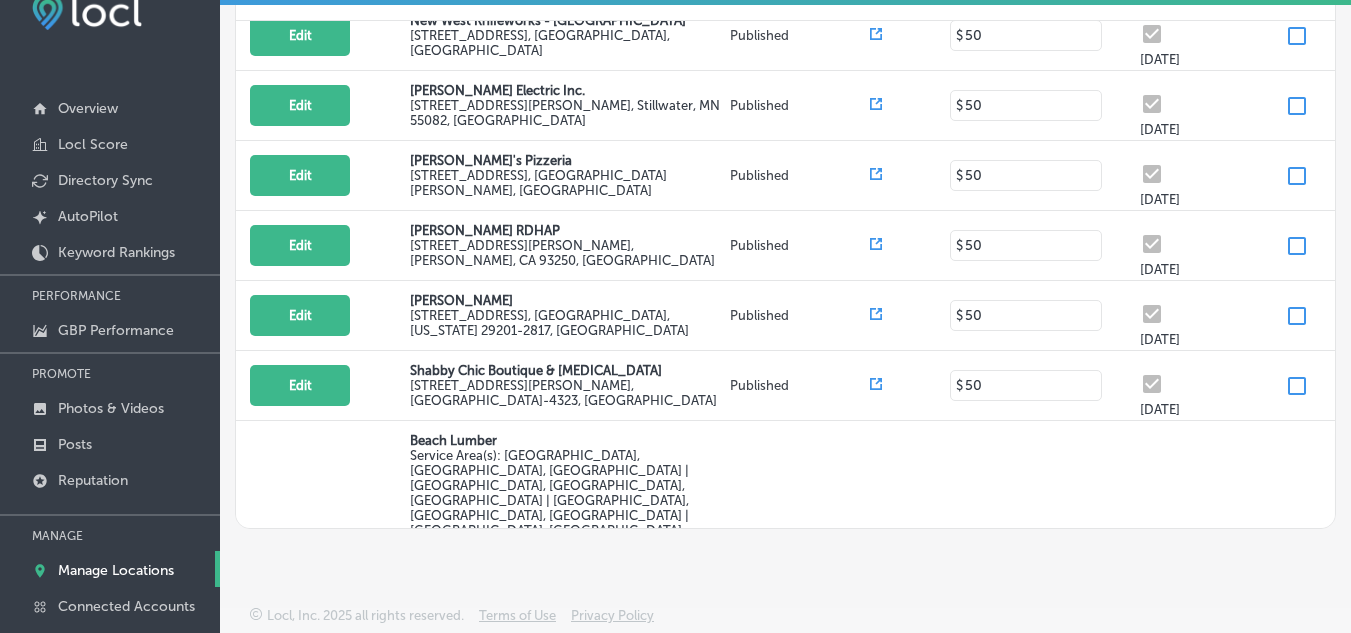 scroll, scrollTop: 0, scrollLeft: 0, axis: both 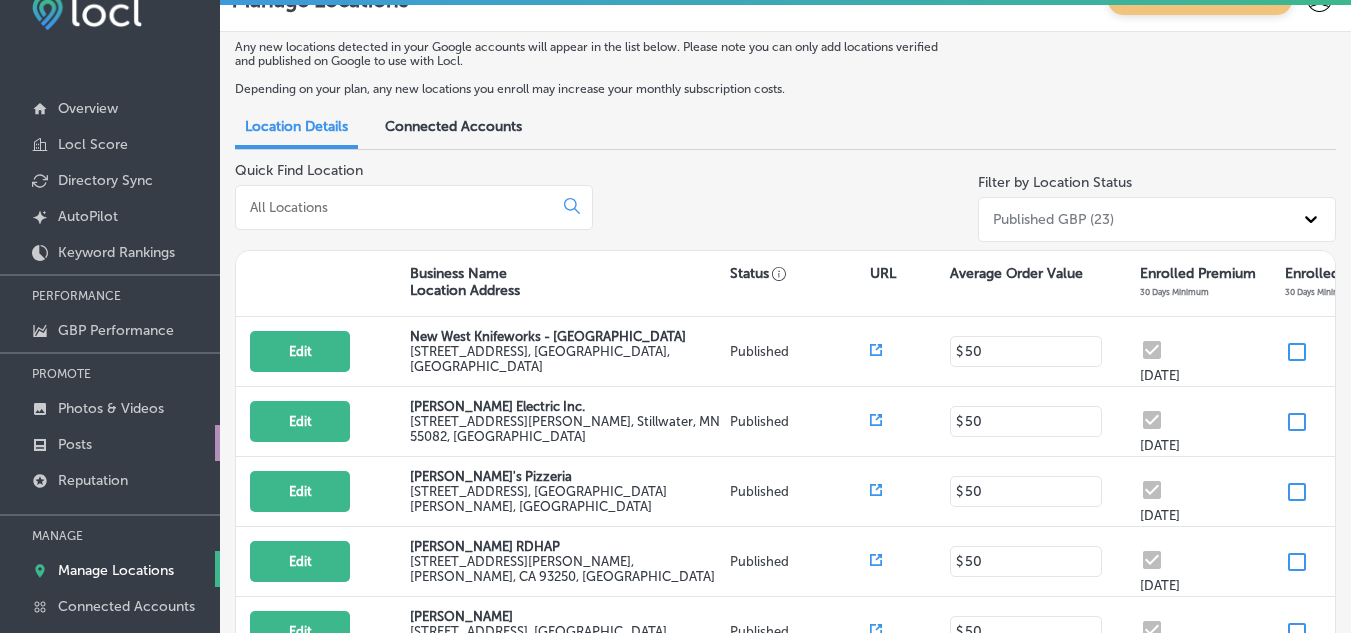 click on "Posts" at bounding box center [110, 443] 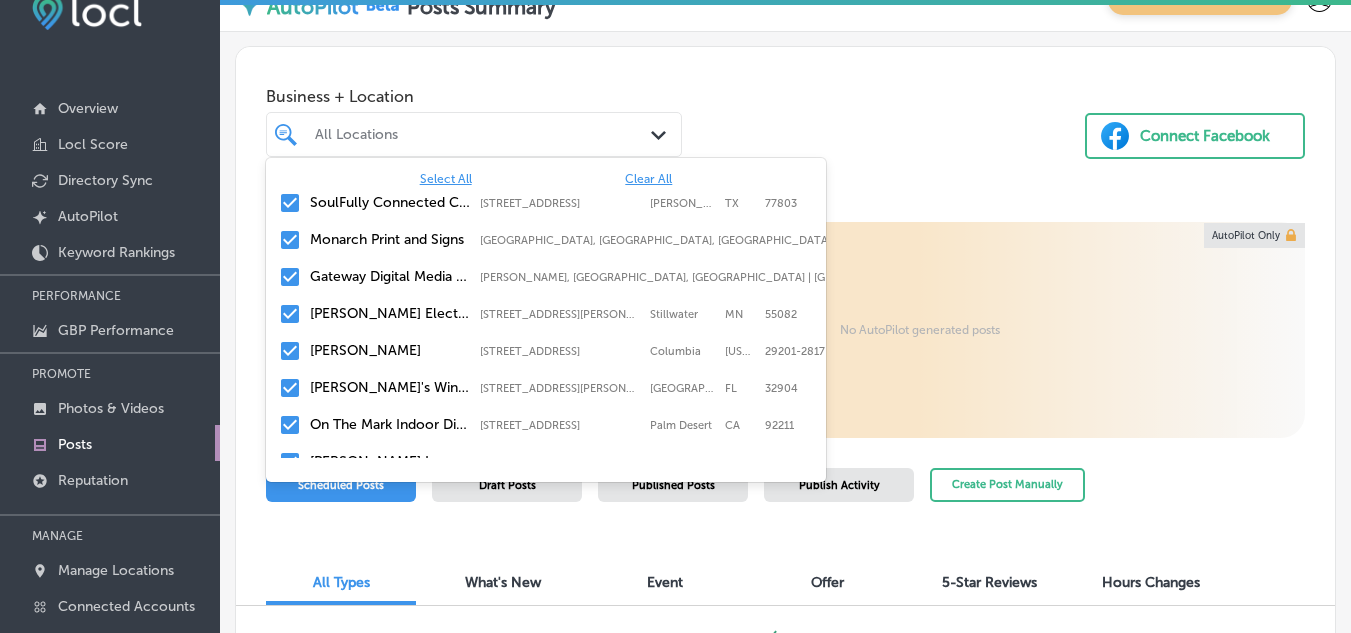 click on "All Locations" at bounding box center (484, 134) 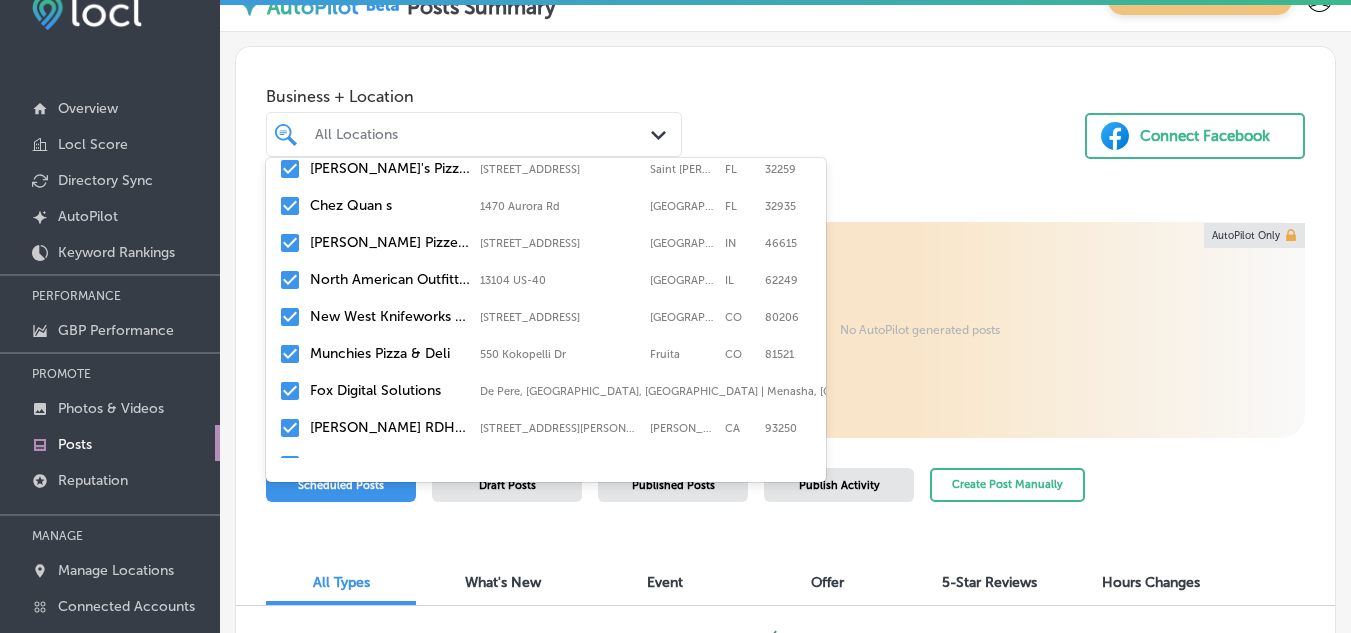 scroll, scrollTop: 598, scrollLeft: 0, axis: vertical 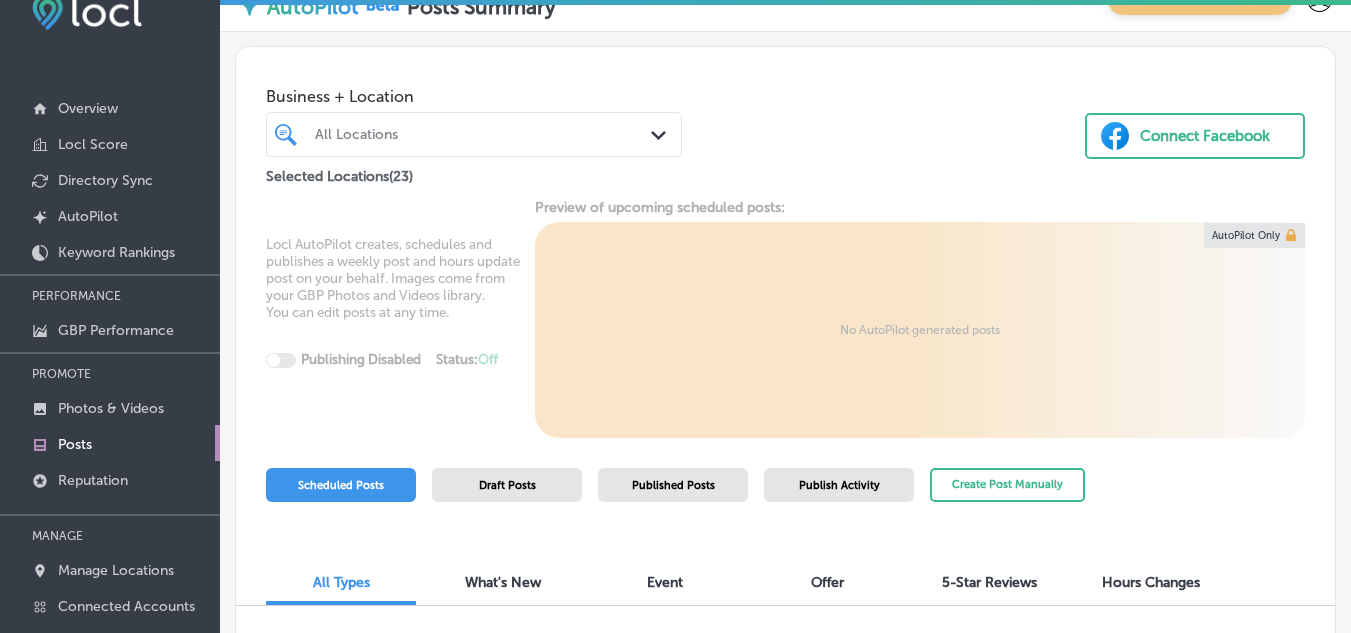 click on "All Locations" at bounding box center [484, 134] 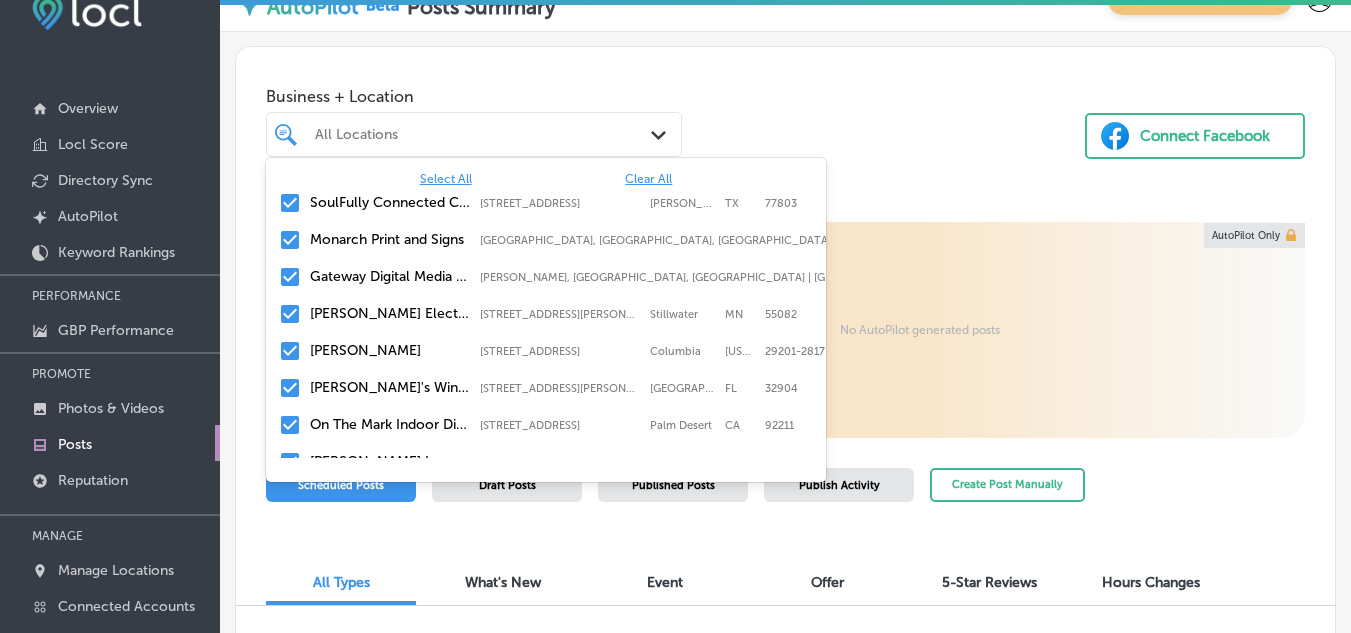 click on "All Locations" at bounding box center (484, 134) 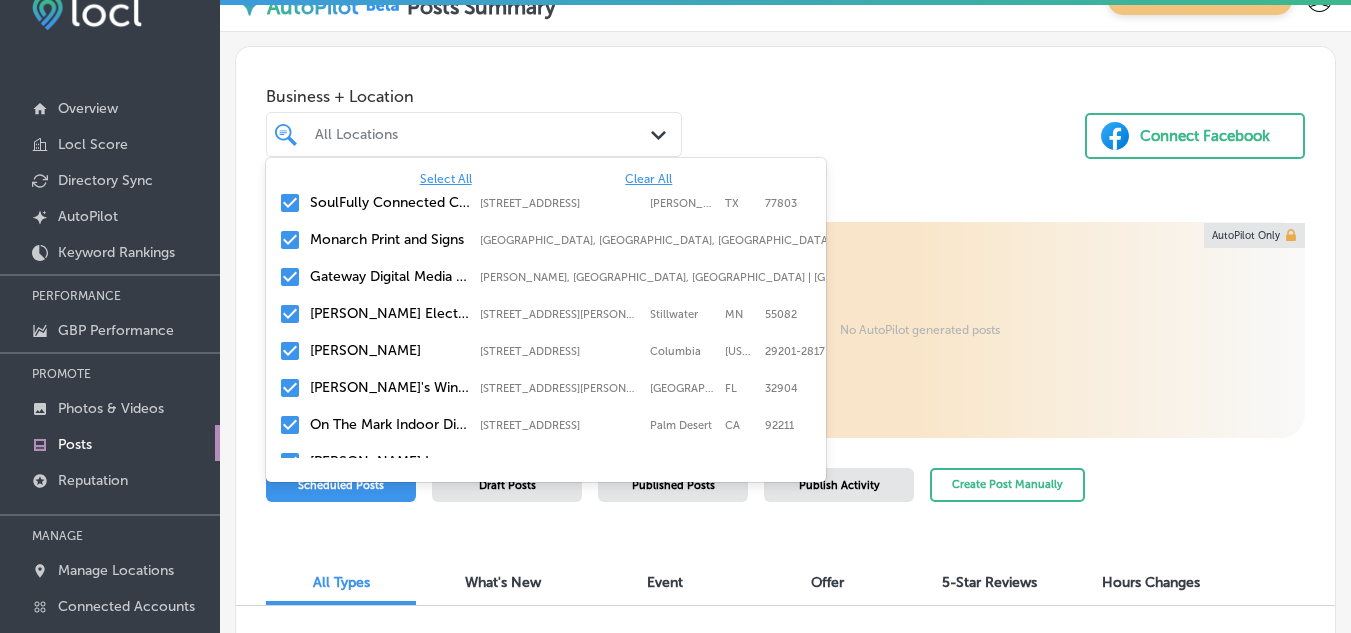 click on "Clear All" at bounding box center (648, 179) 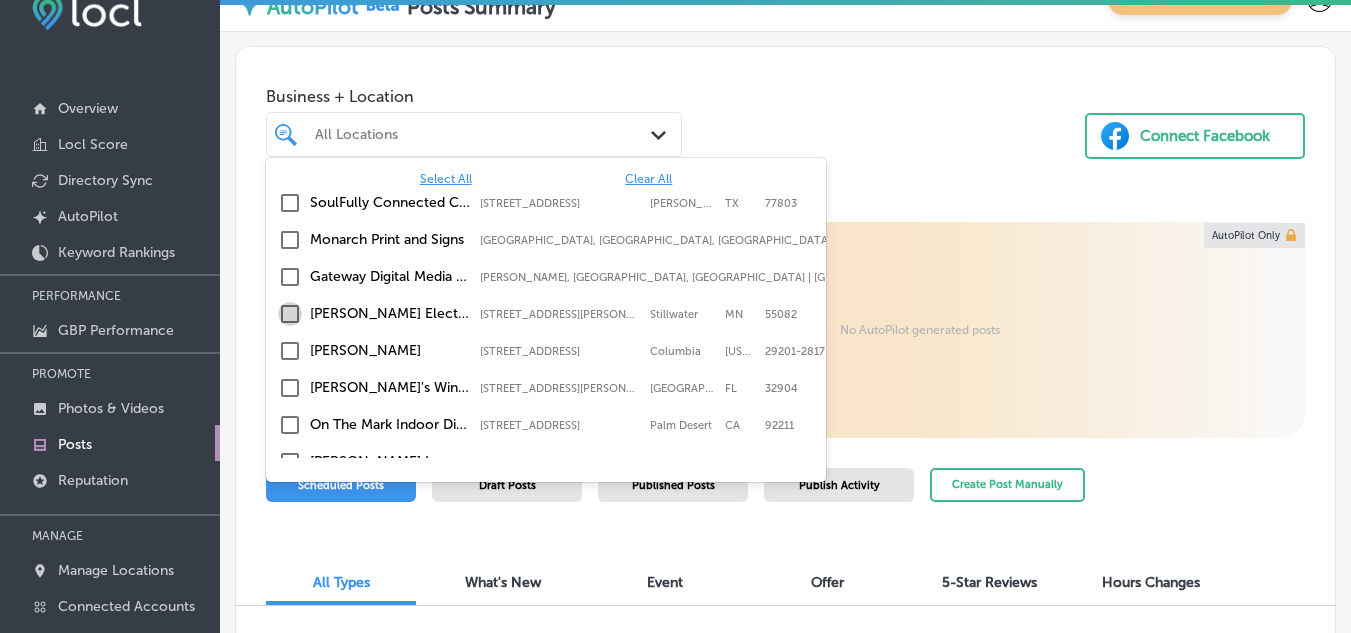 click at bounding box center [290, 314] 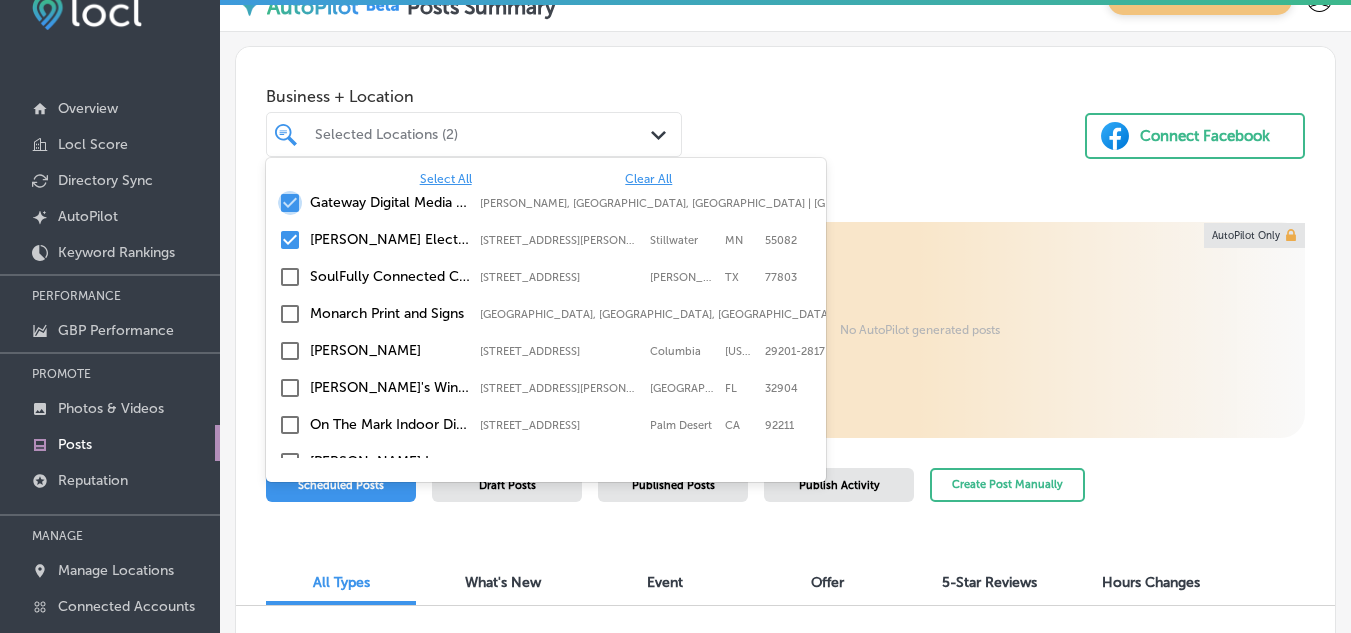 click at bounding box center [290, 203] 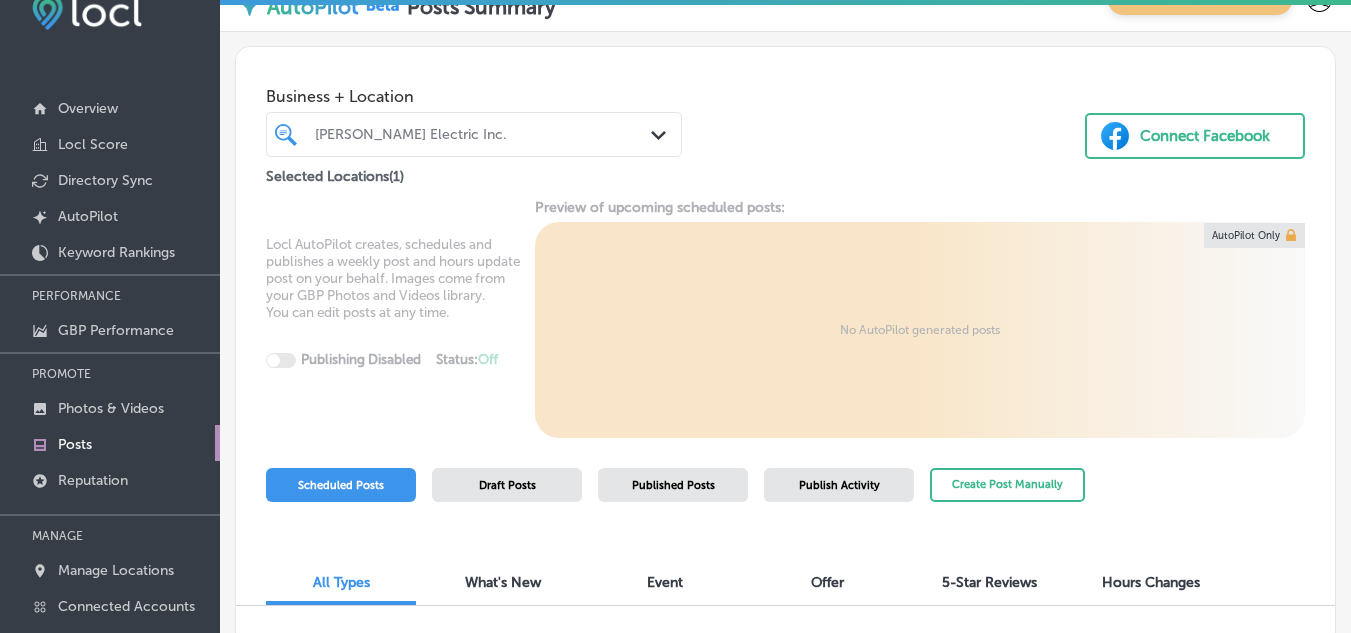 click on "Business + Location
[PERSON_NAME] Electric Inc.
Path
Created with Sketch.
Selected Locations  ( 1 )
Connect Facebook" at bounding box center (785, 118) 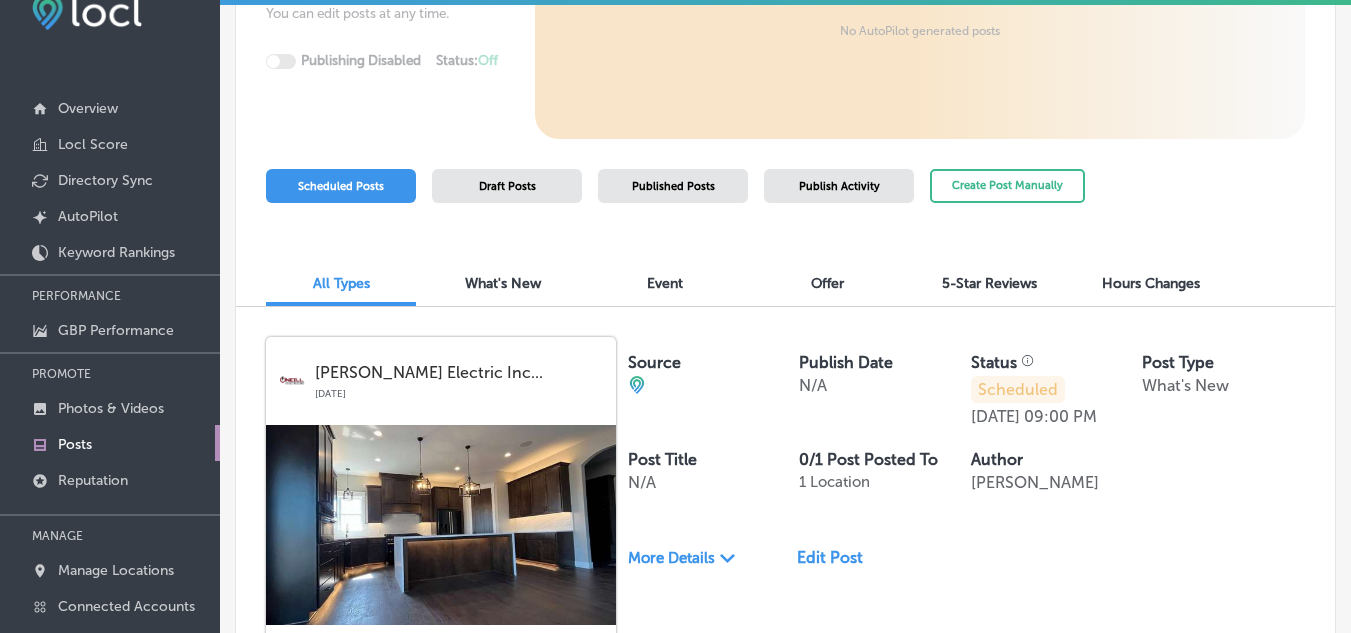 scroll, scrollTop: 0, scrollLeft: 0, axis: both 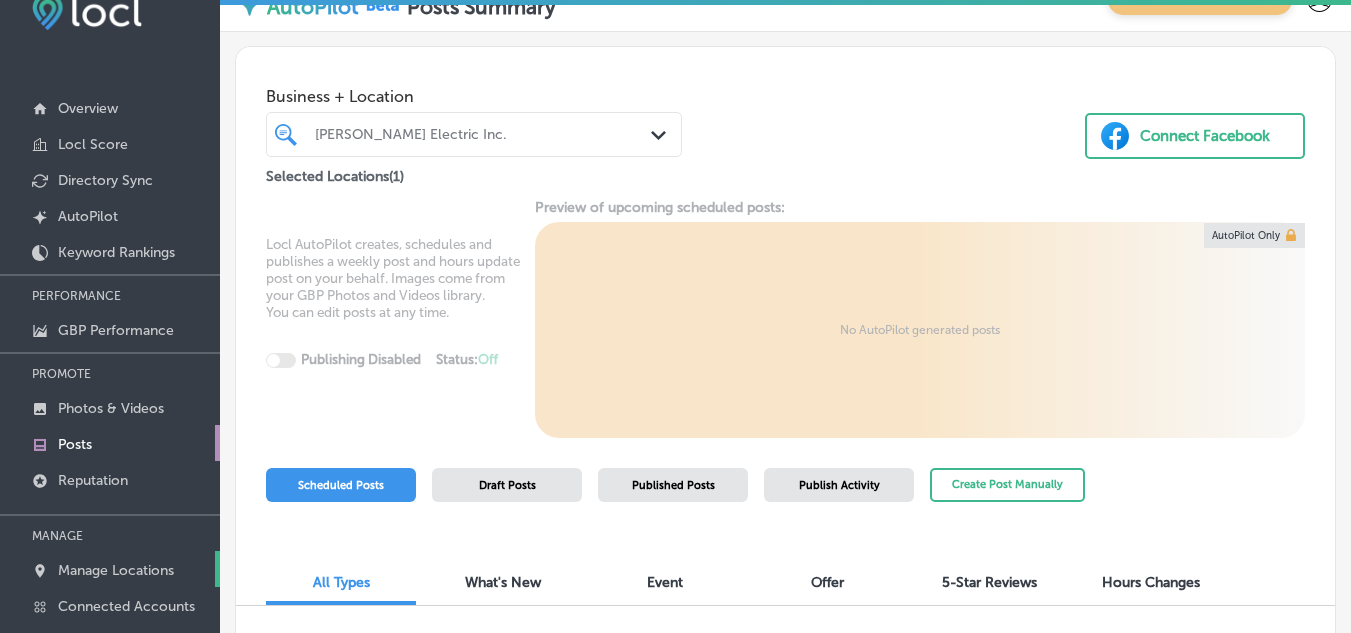 click on "Manage Locations" at bounding box center (110, 569) 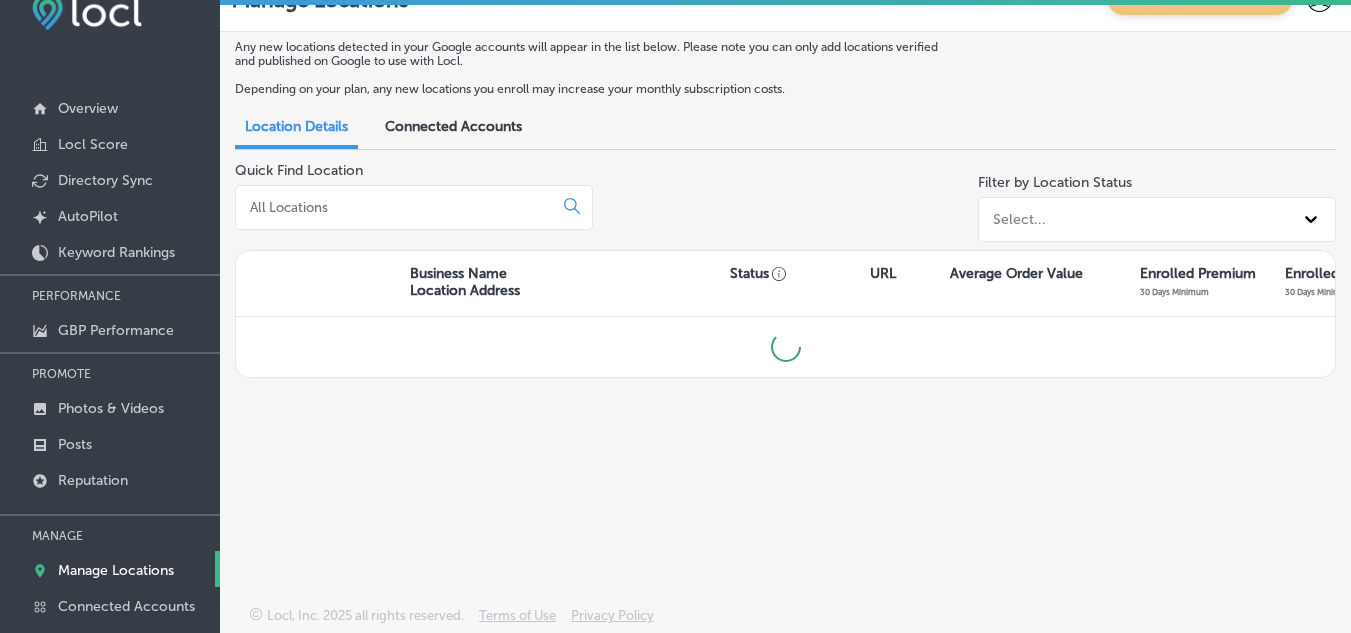 click at bounding box center [398, 207] 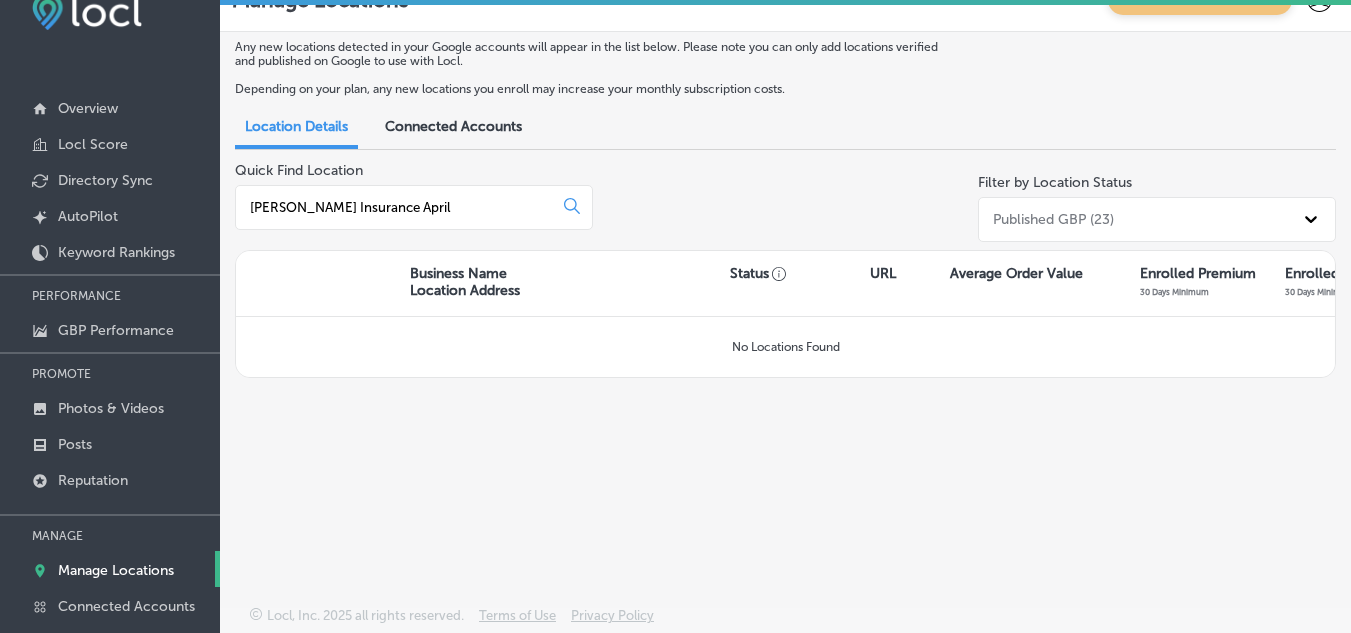 type on "[PERSON_NAME] Insurance April" 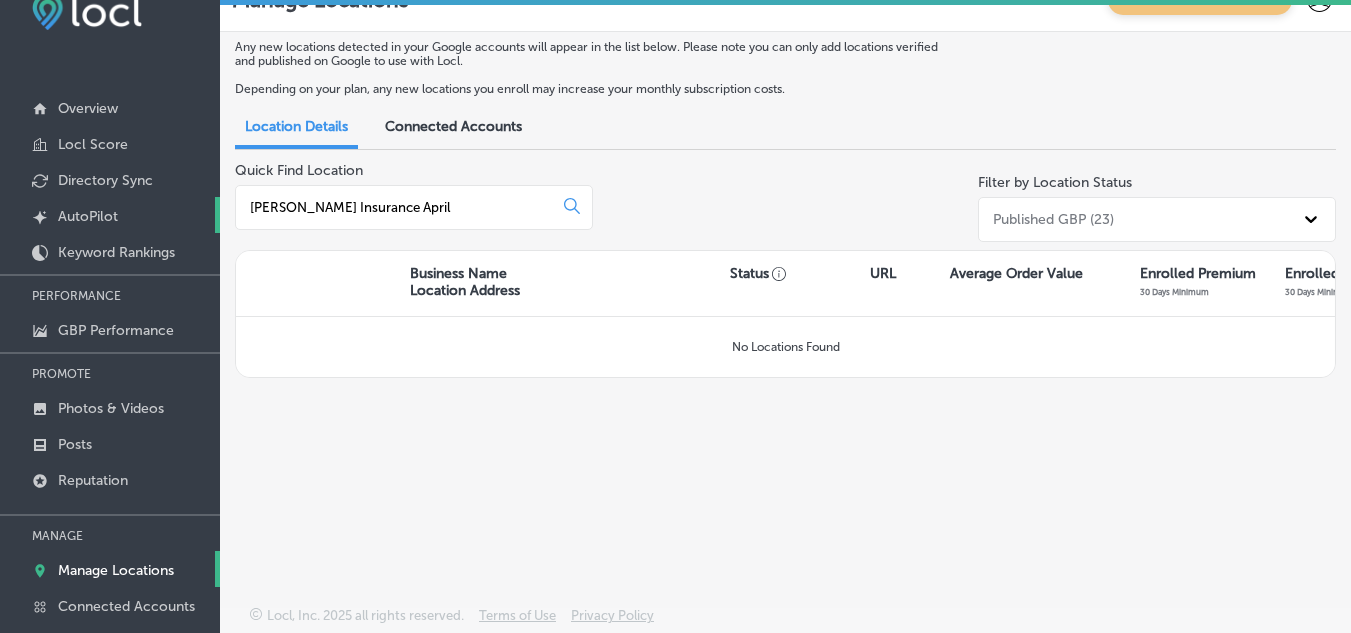 drag, startPoint x: 459, startPoint y: 215, endPoint x: 217, endPoint y: 216, distance: 242.00206 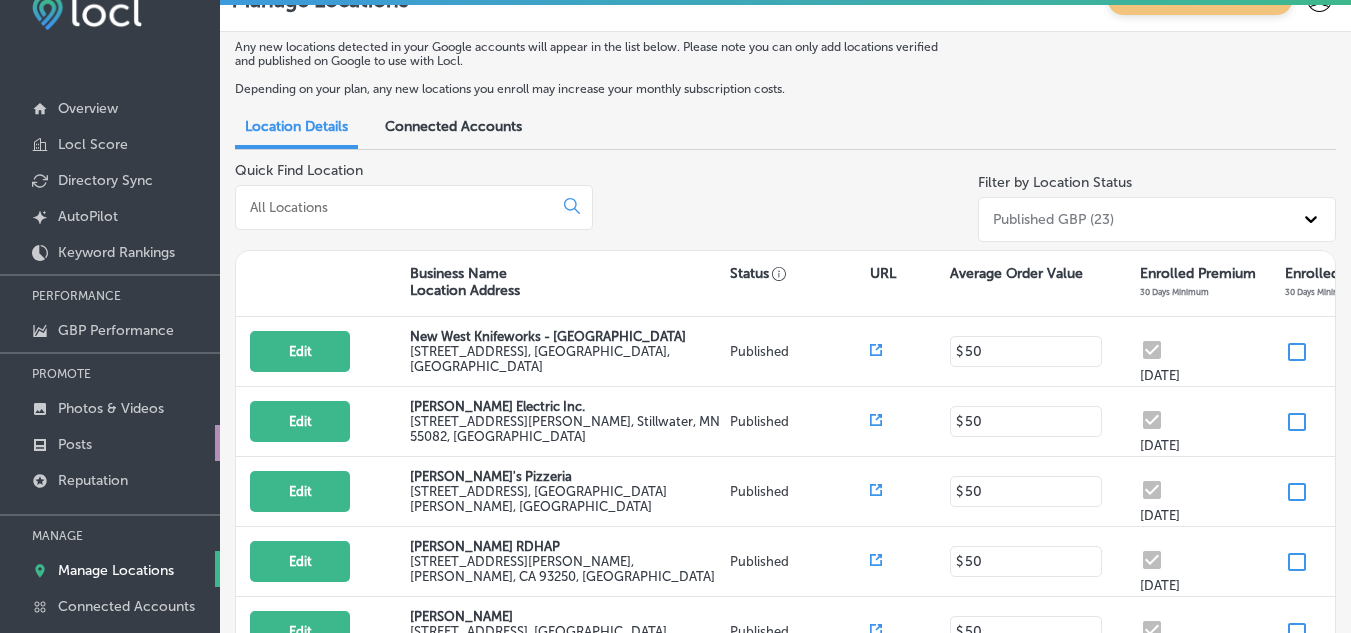 type 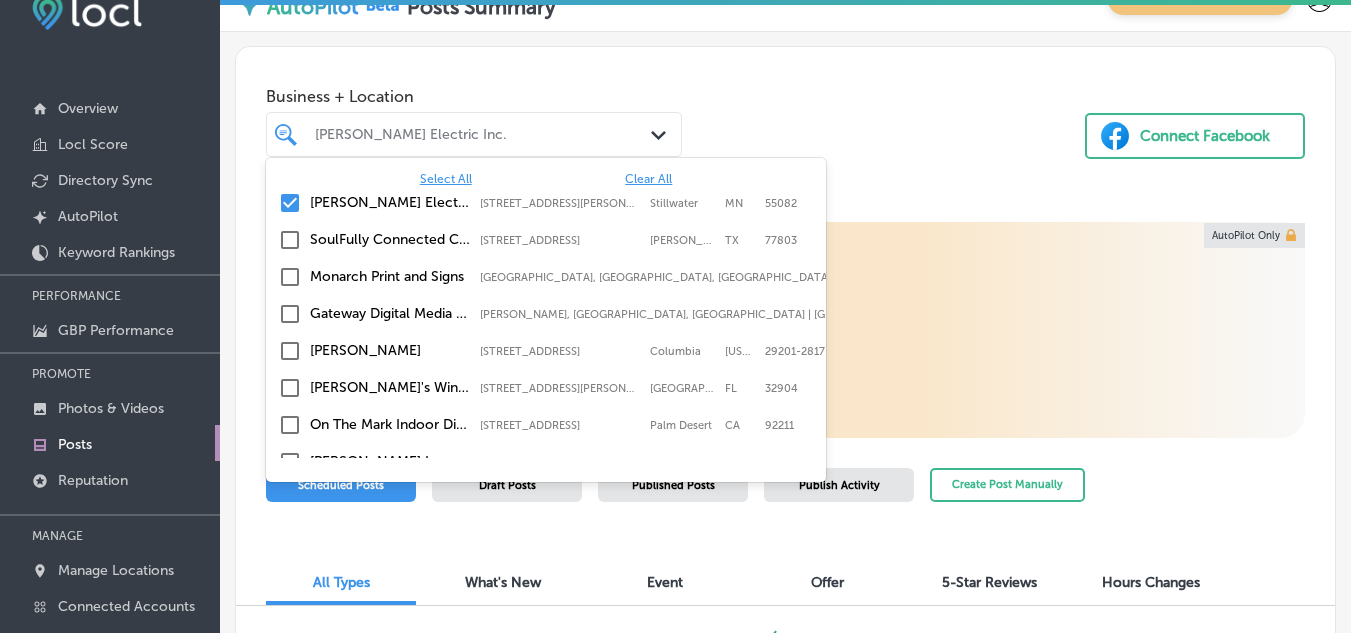 click on "[PERSON_NAME] Electric Inc." at bounding box center (484, 134) 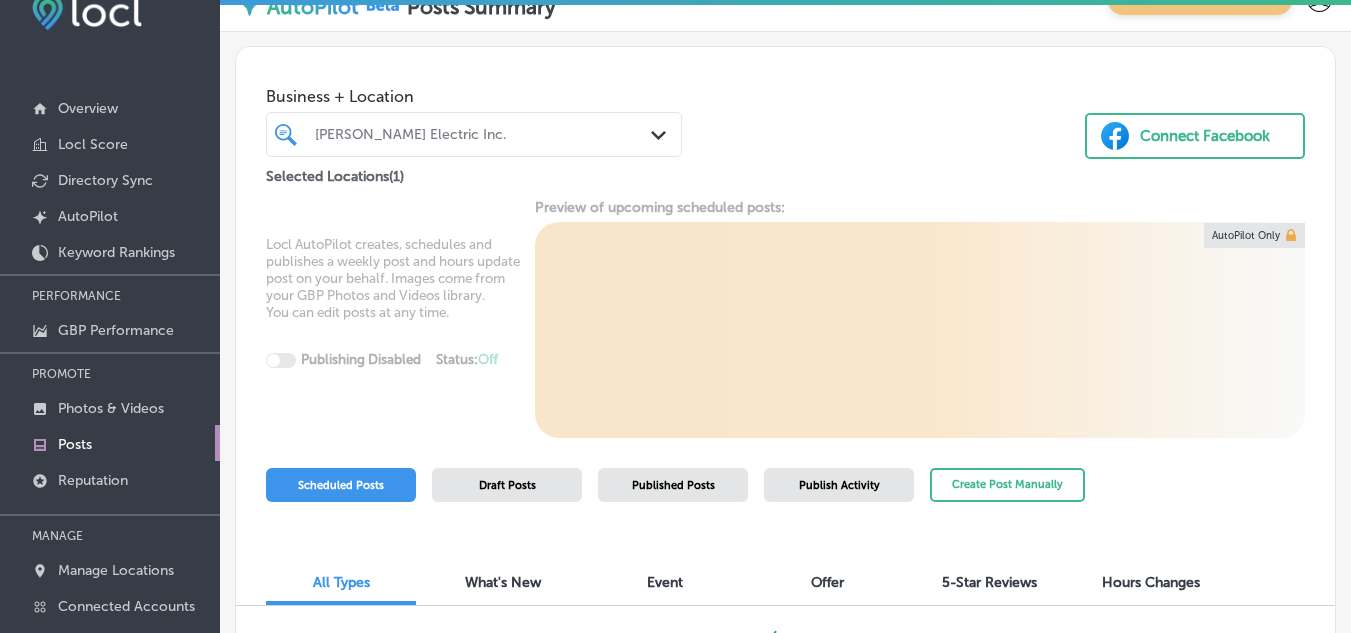 click on "Business + Location
[PERSON_NAME] Electric Inc.
Path
Created with Sketch.
Selected Locations  ( 1 )
Connect Facebook" at bounding box center (785, 118) 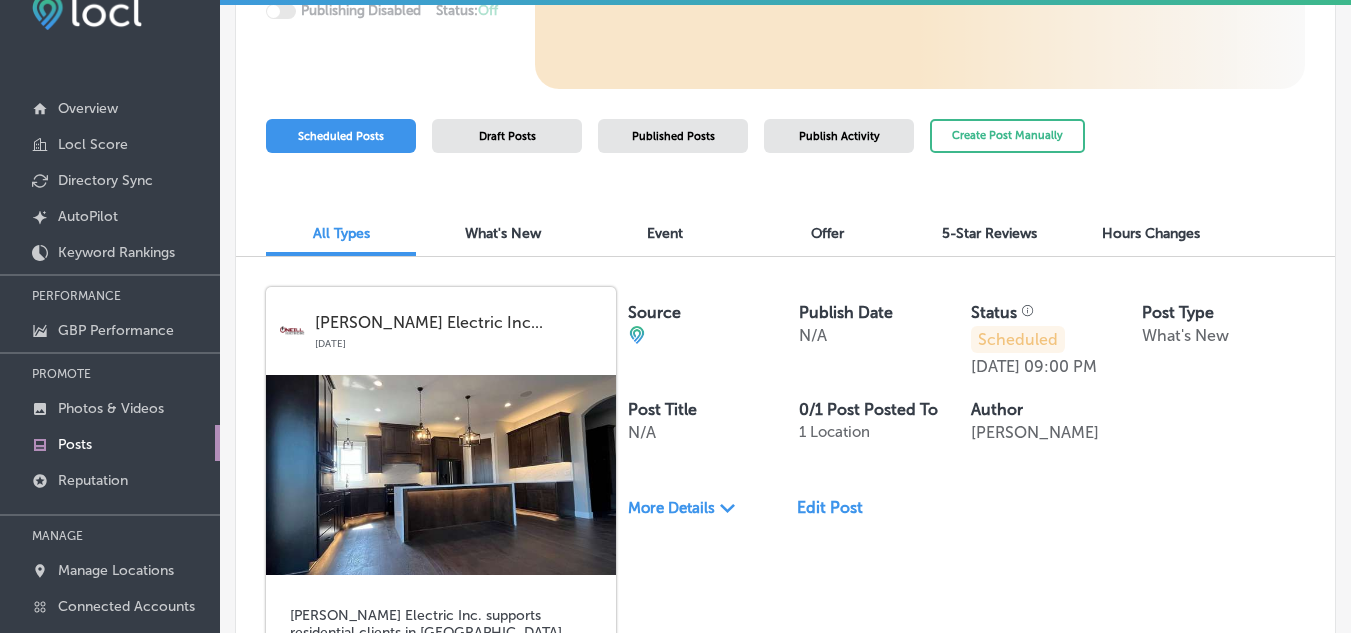 scroll, scrollTop: 0, scrollLeft: 0, axis: both 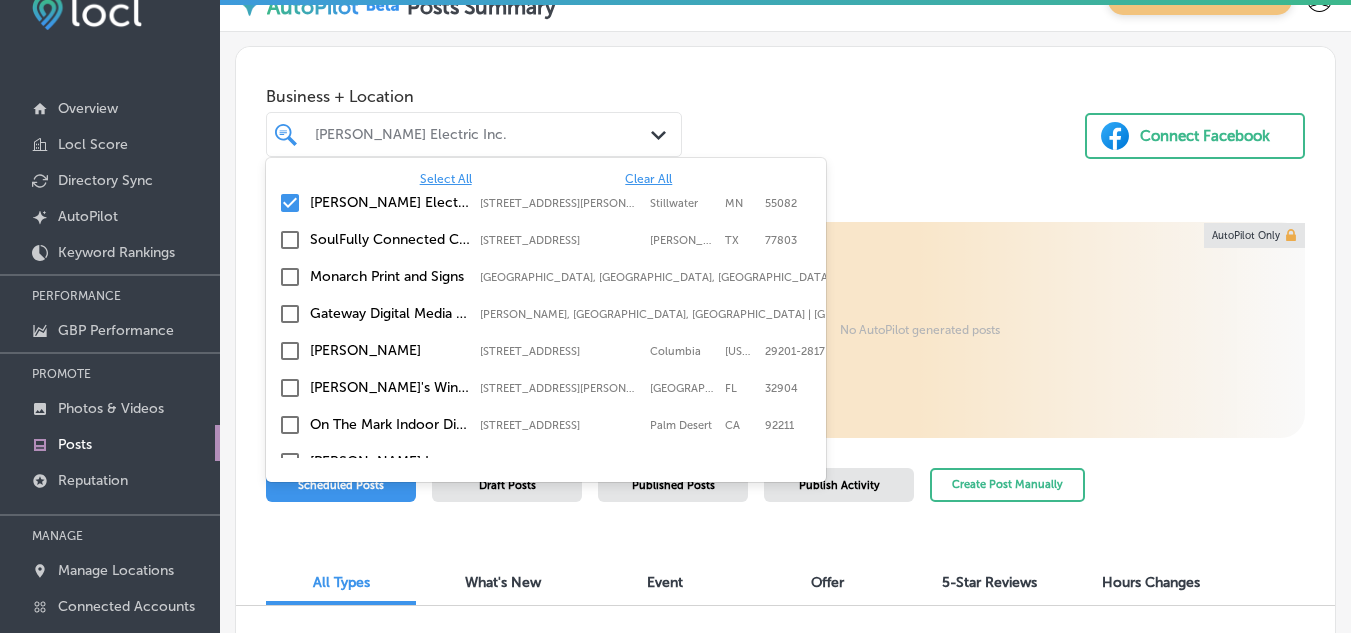 click on "[PERSON_NAME] Electric Inc." at bounding box center [484, 134] 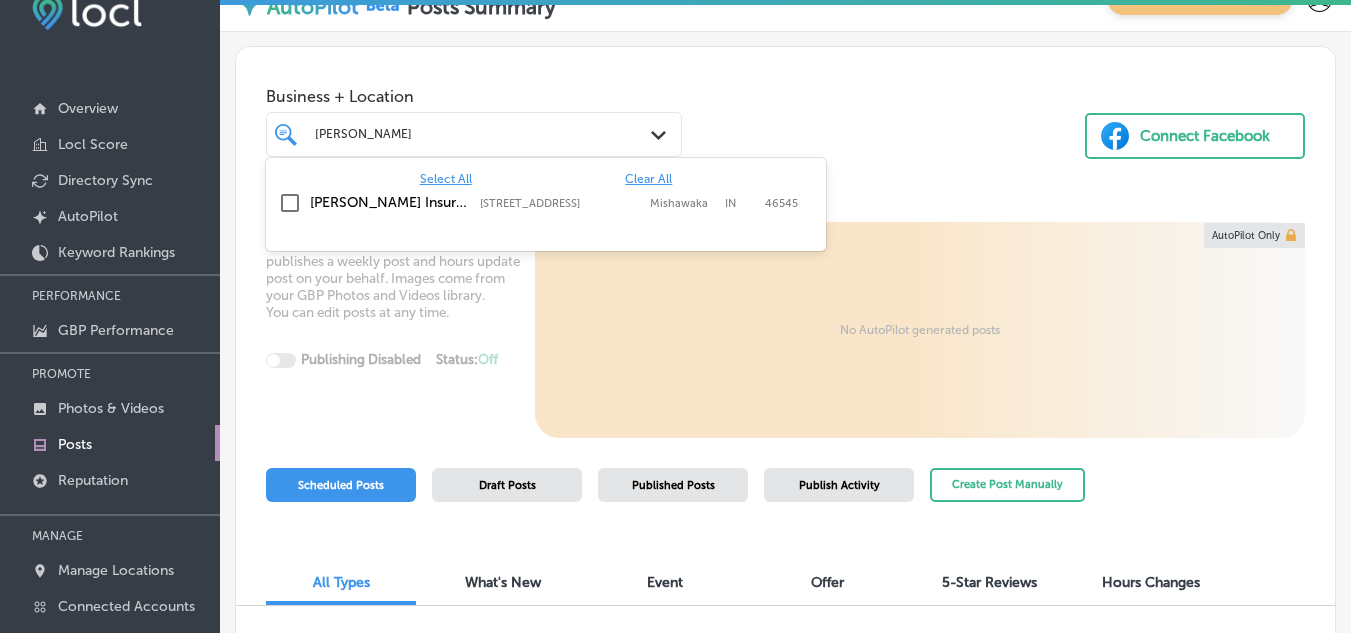 click on "[PERSON_NAME] Insurance" at bounding box center [390, 202] 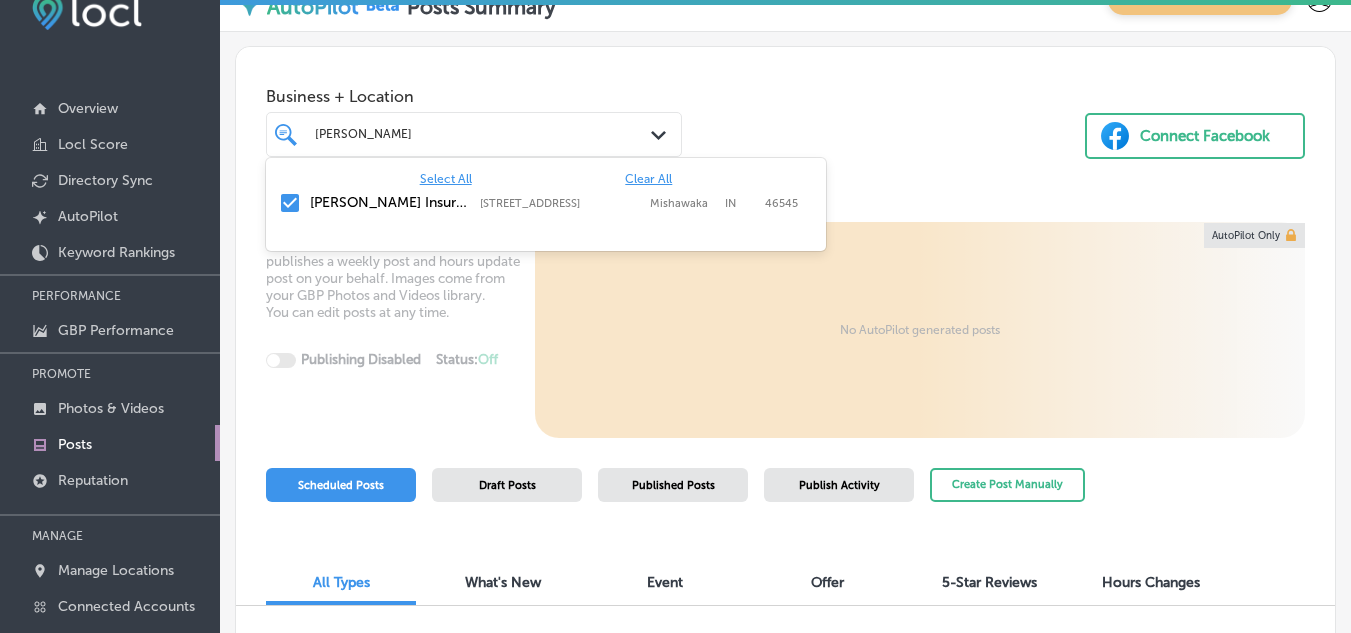 type on "[PERSON_NAME] Insurance" 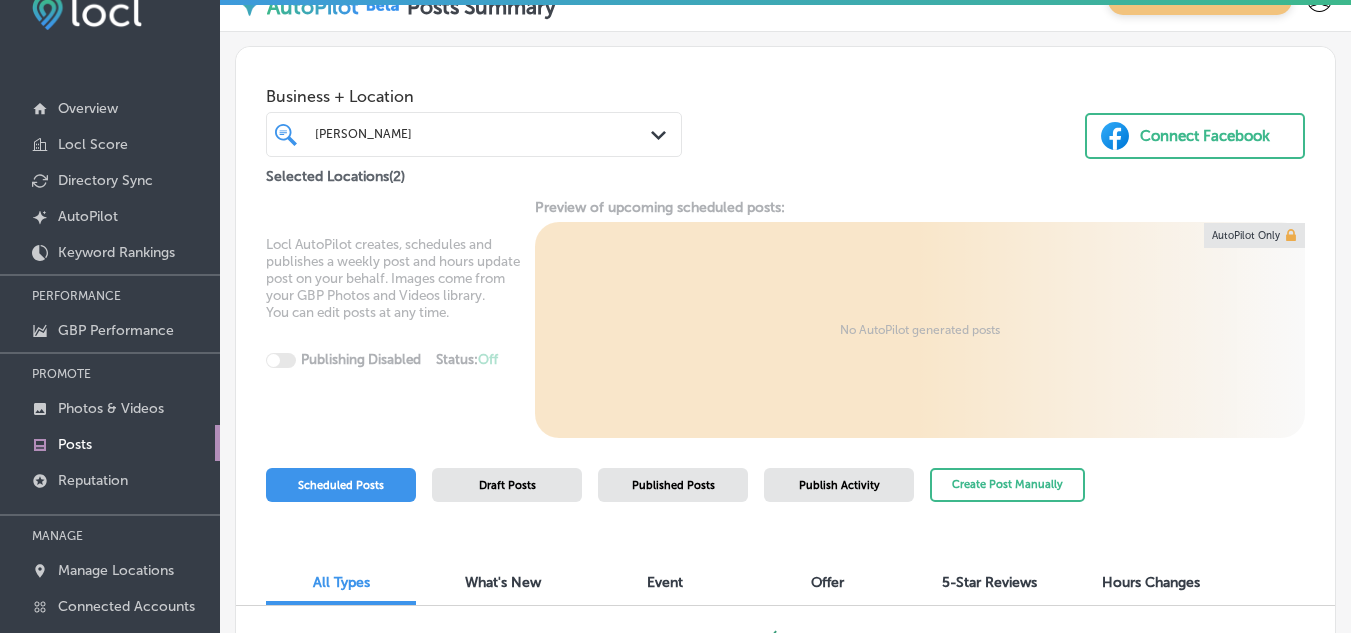 click on "Business + Location
[PERSON_NAME] Insurance [PERSON_NAME] Insurance
Path
Created with Sketch.
Selected Locations  ( 2 )
Connect Facebook" at bounding box center (785, 118) 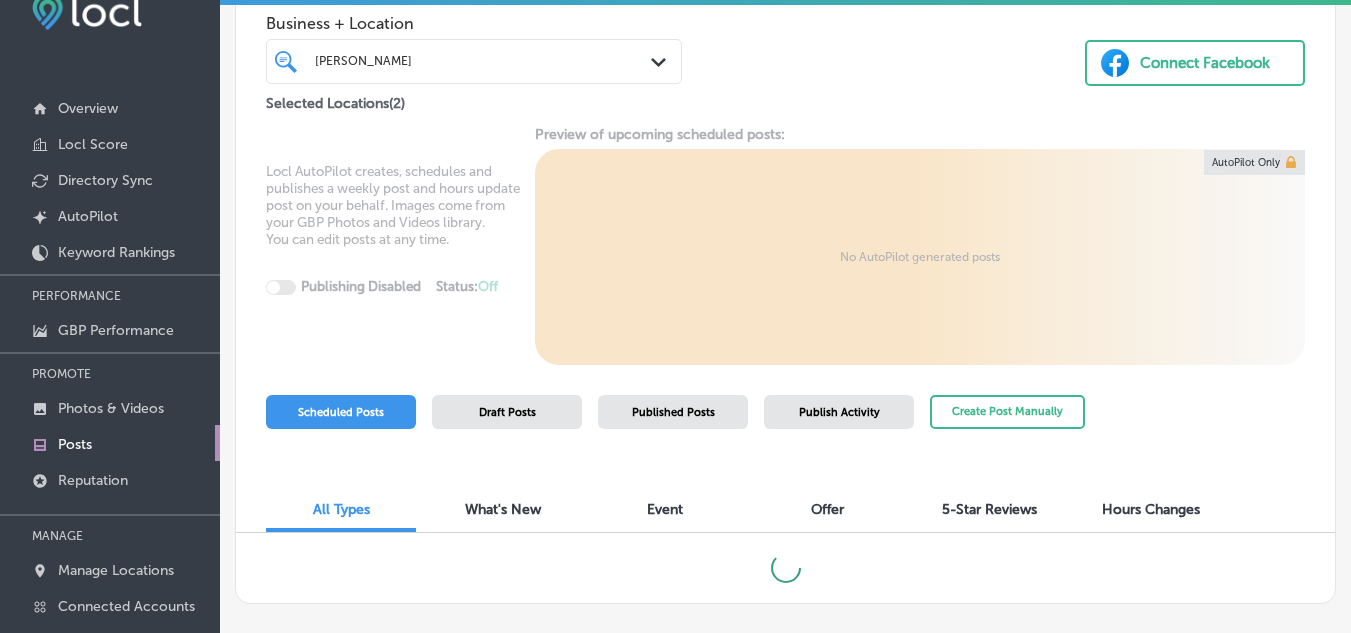 scroll, scrollTop: 83, scrollLeft: 0, axis: vertical 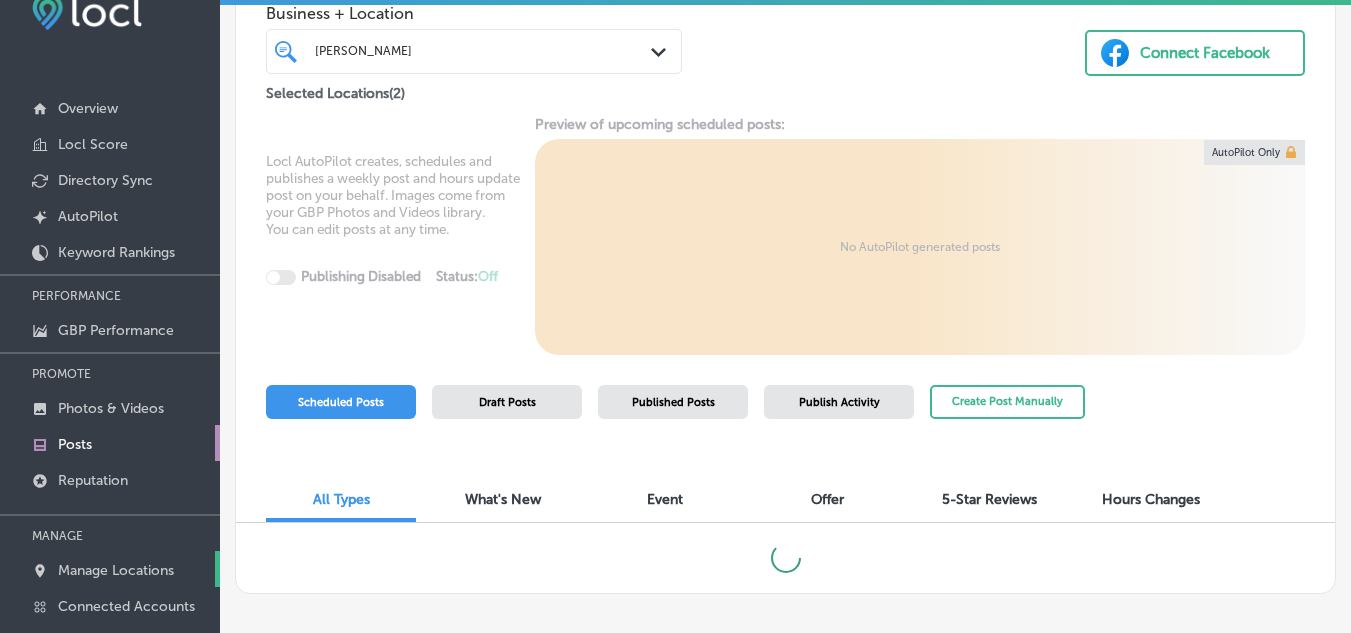 click on "Manage Locations" at bounding box center [116, 570] 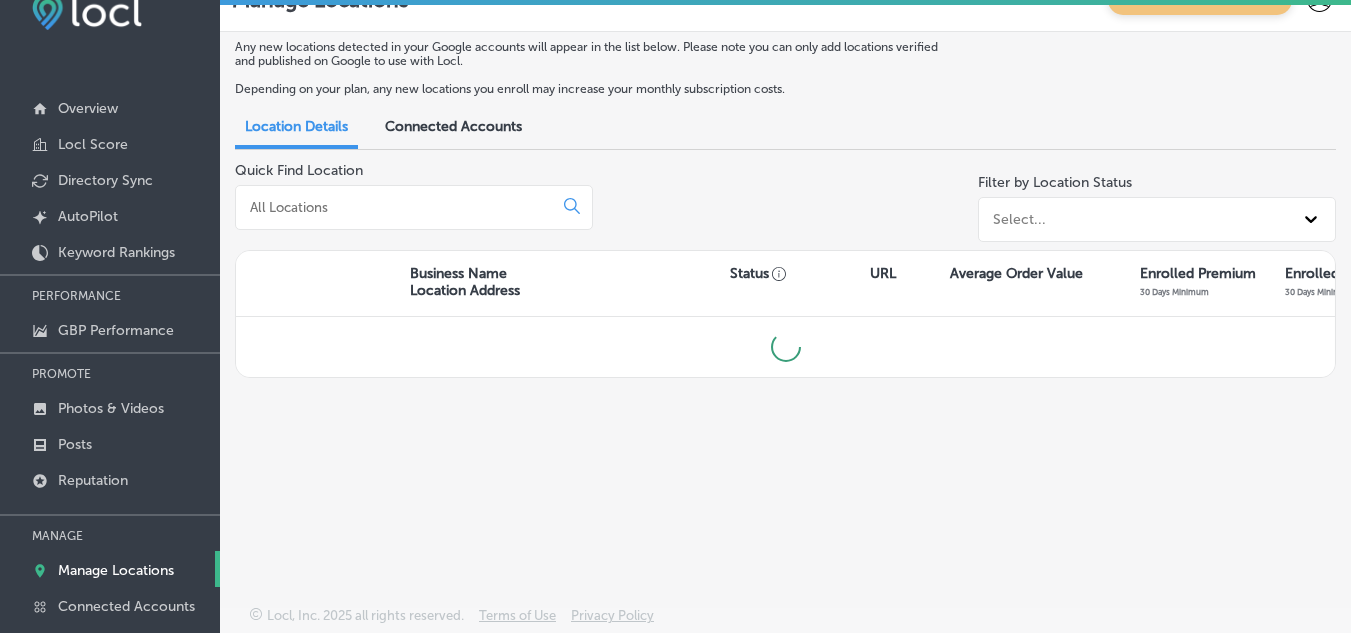 click at bounding box center [398, 207] 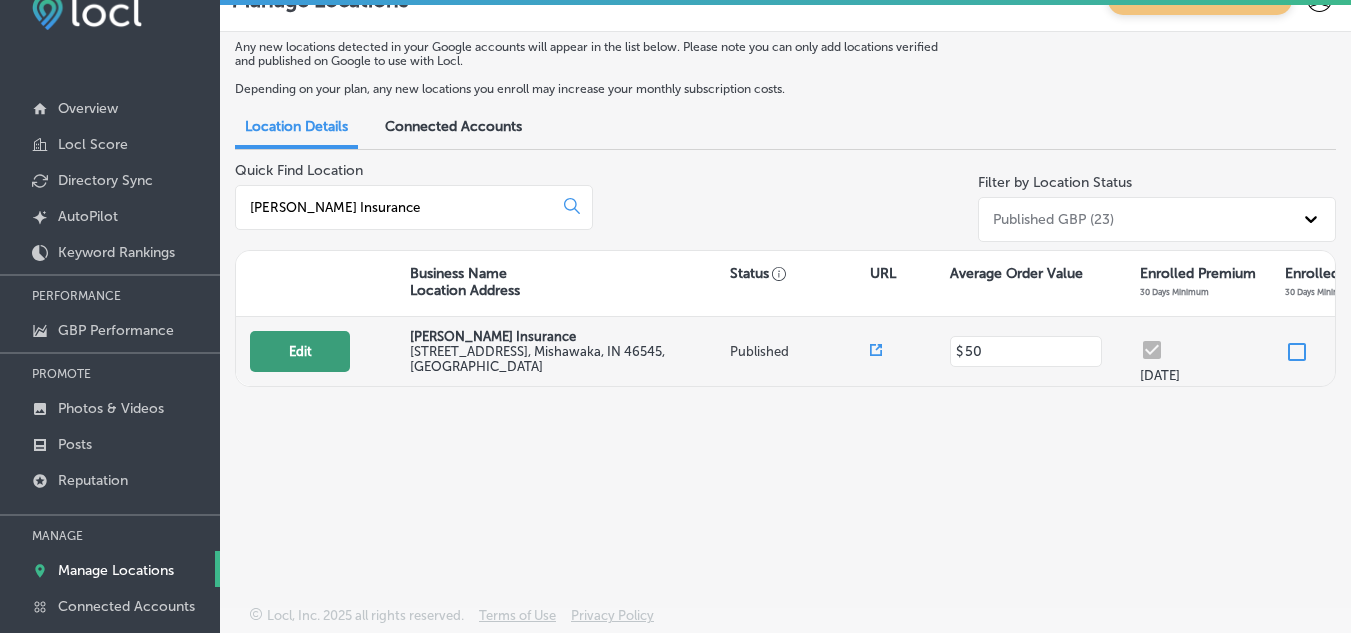 type on "[PERSON_NAME] Insurance" 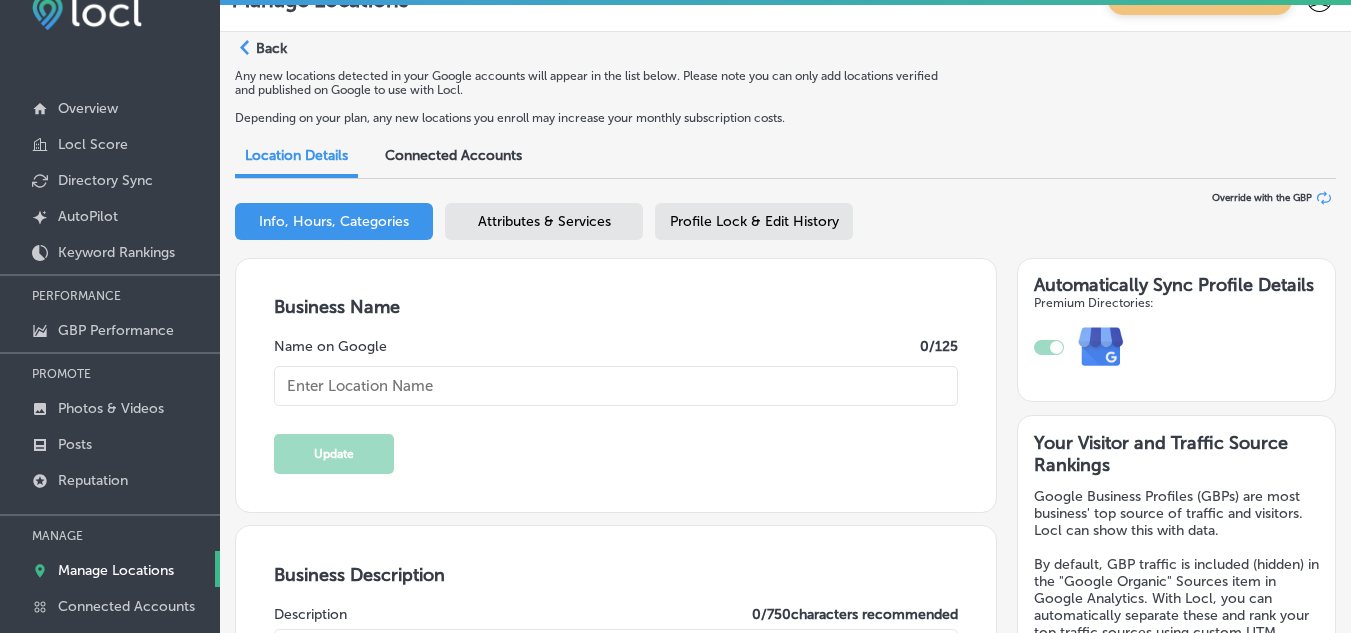 checkbox on "true" 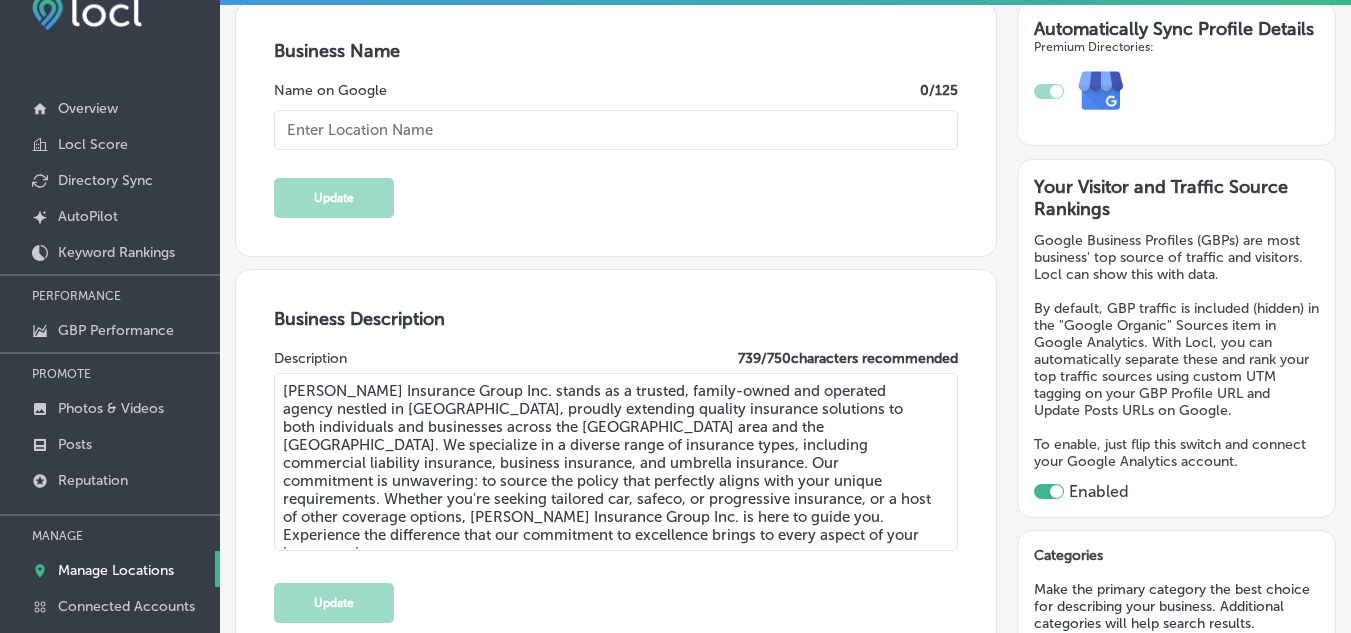 type on "[URL][DOMAIN_NAME]" 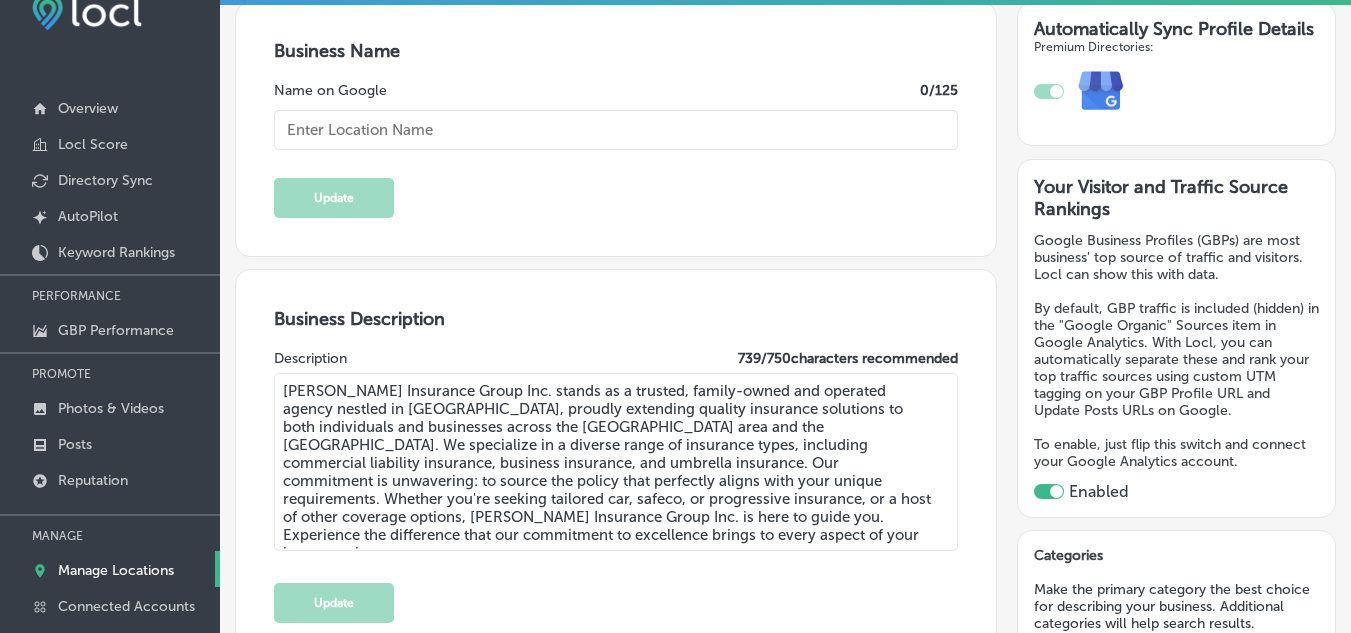 type on "[PHONE_NUMBER]" 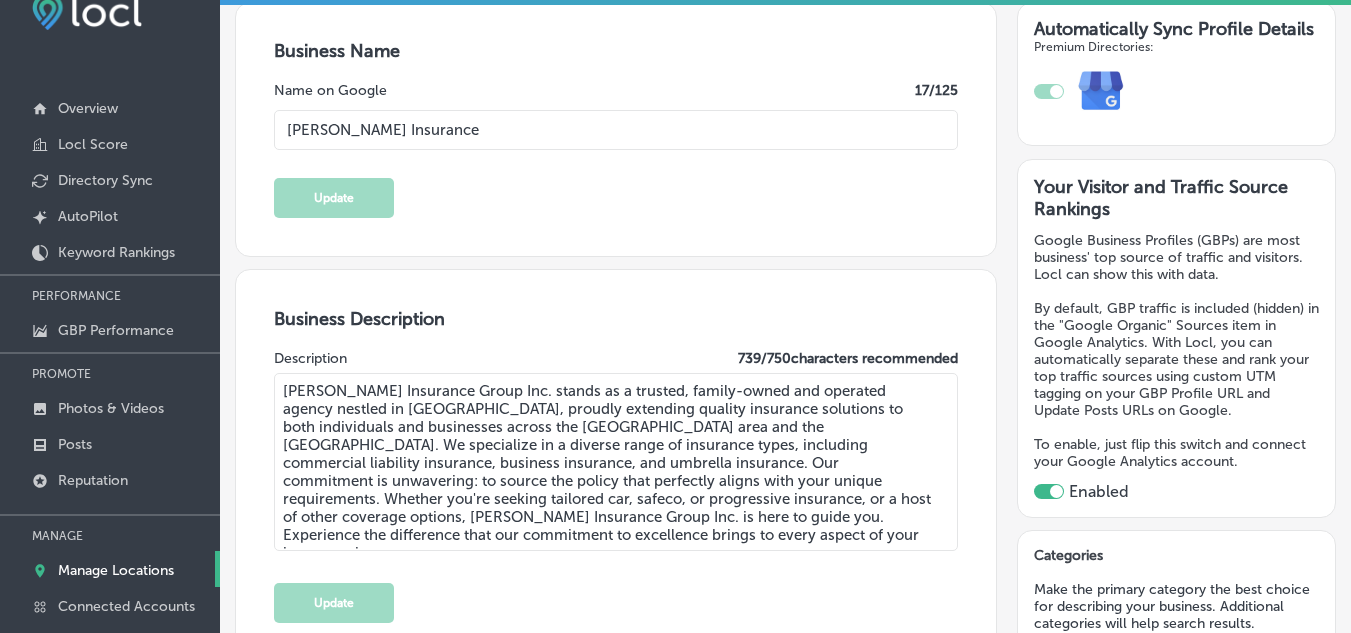 type on "[PERSON_NAME] Insurance" 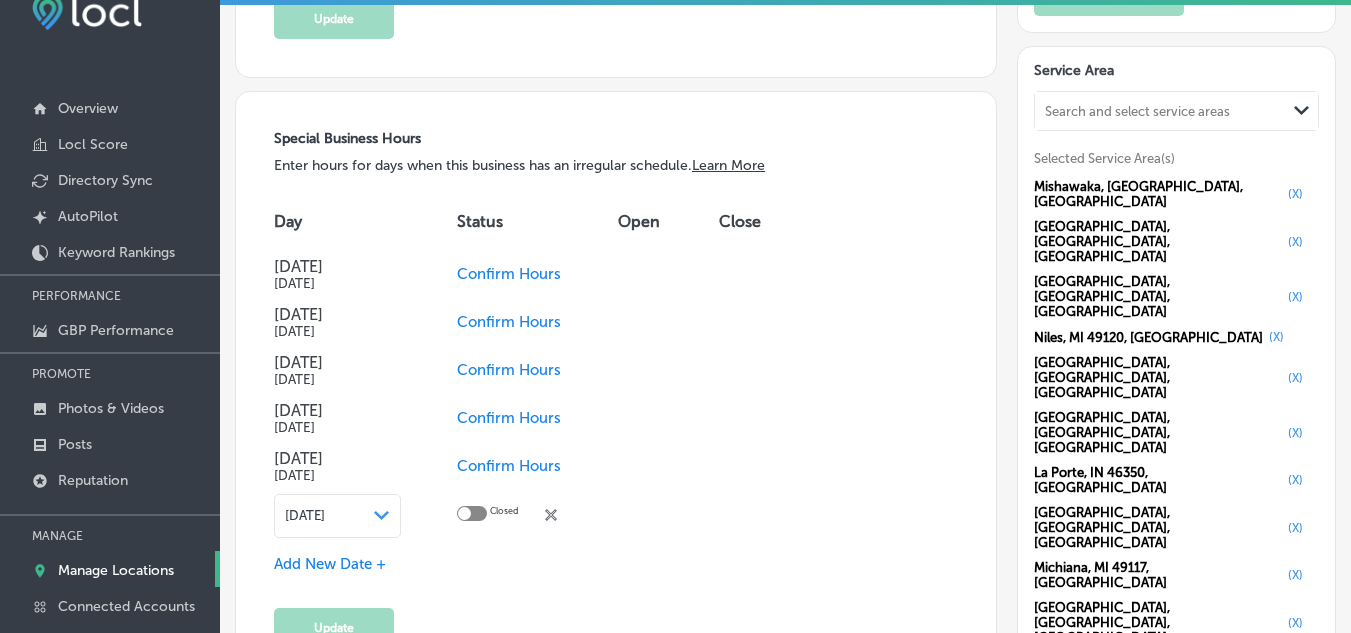 scroll, scrollTop: 1889, scrollLeft: 0, axis: vertical 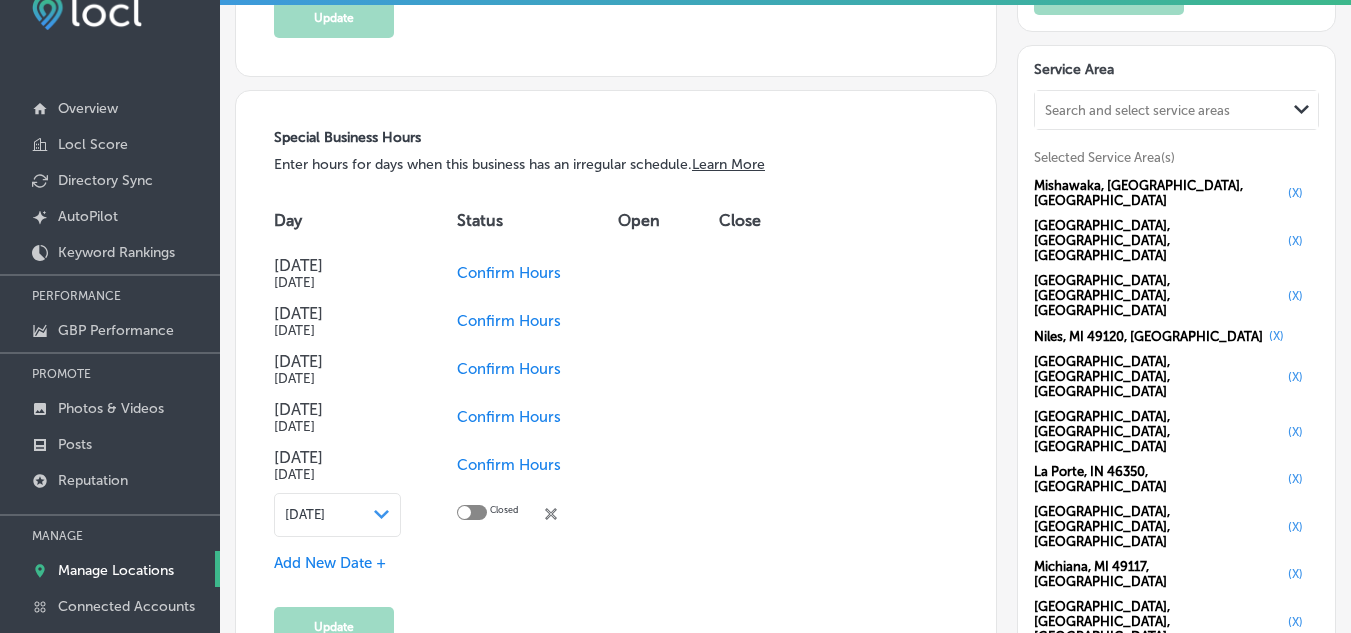 click on "Search and select service areas" at bounding box center [1161, 110] 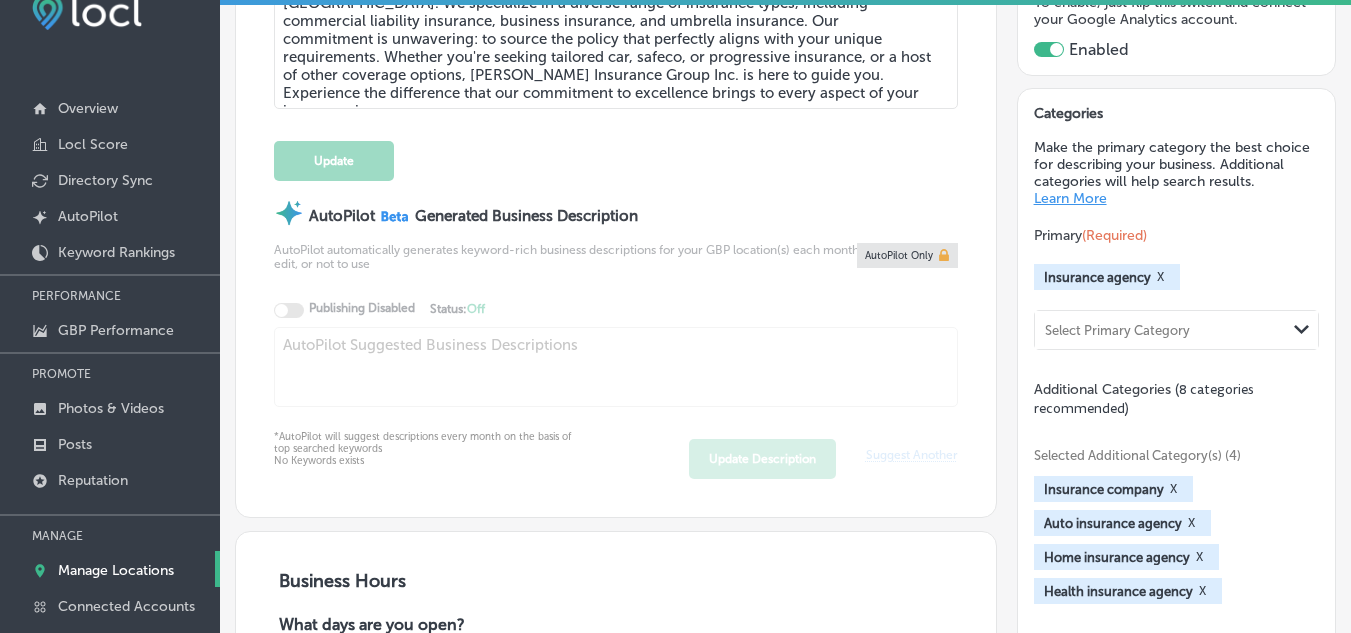scroll, scrollTop: 697, scrollLeft: 0, axis: vertical 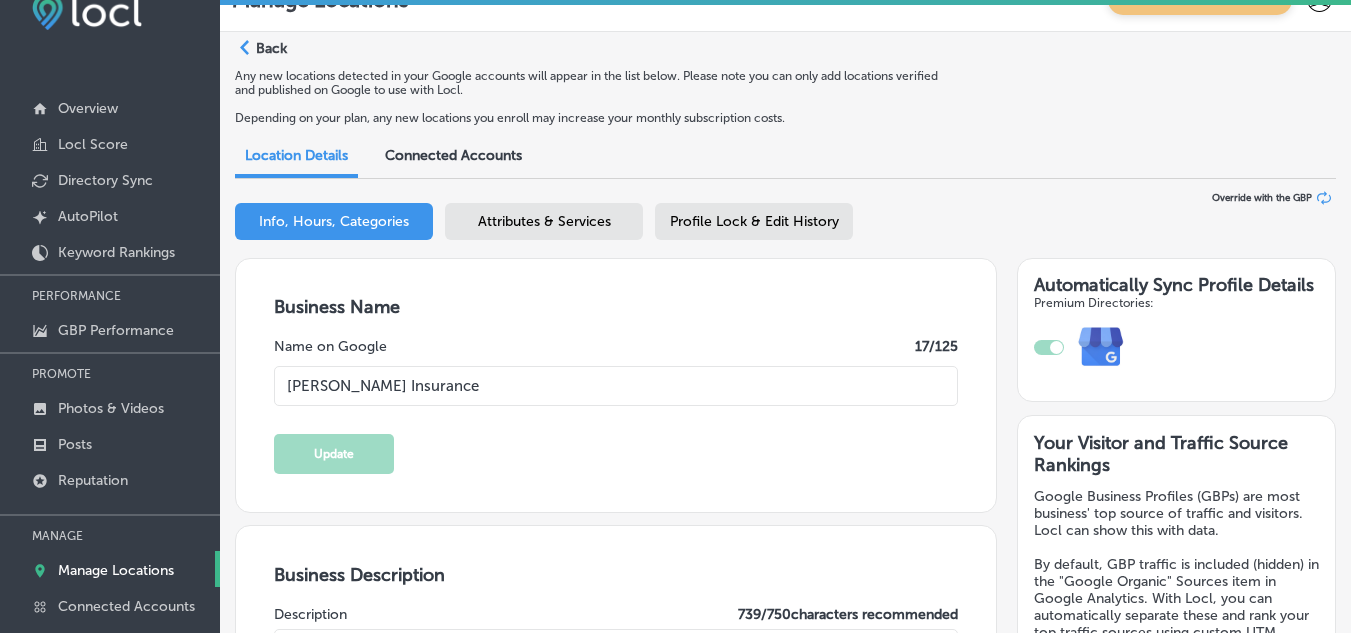 click on "Profile Lock & Edit History" at bounding box center [754, 221] 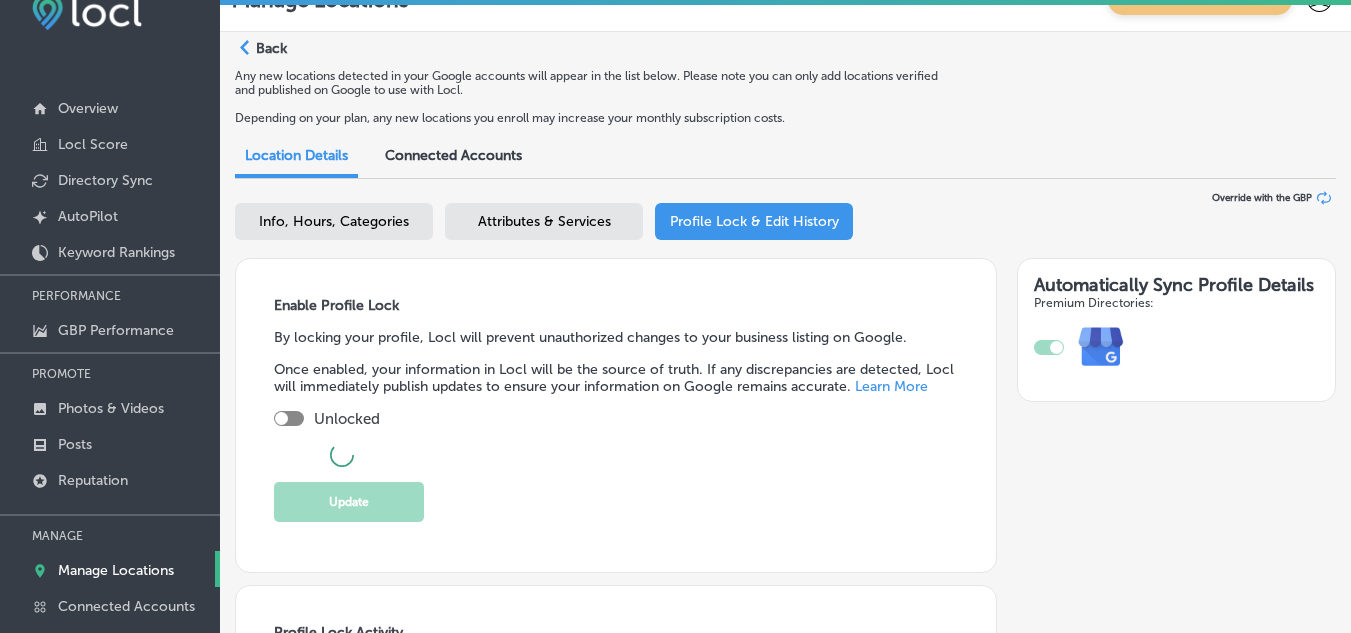 checkbox on "true" 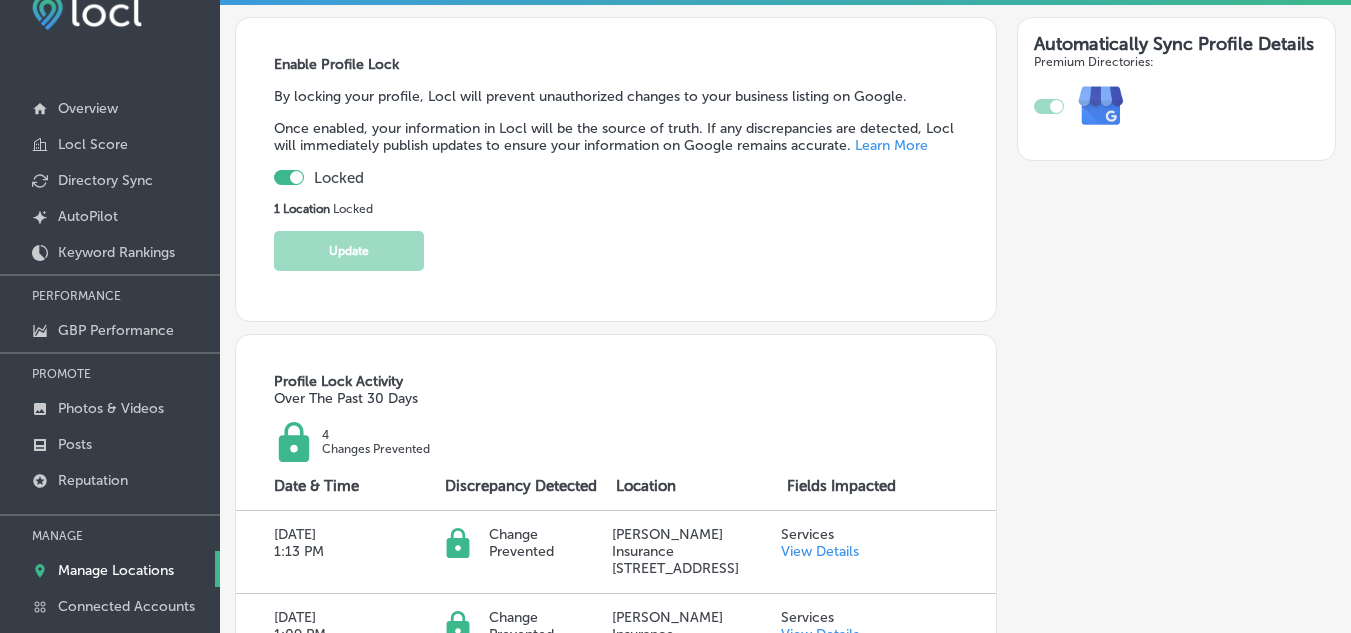 scroll, scrollTop: 240, scrollLeft: 0, axis: vertical 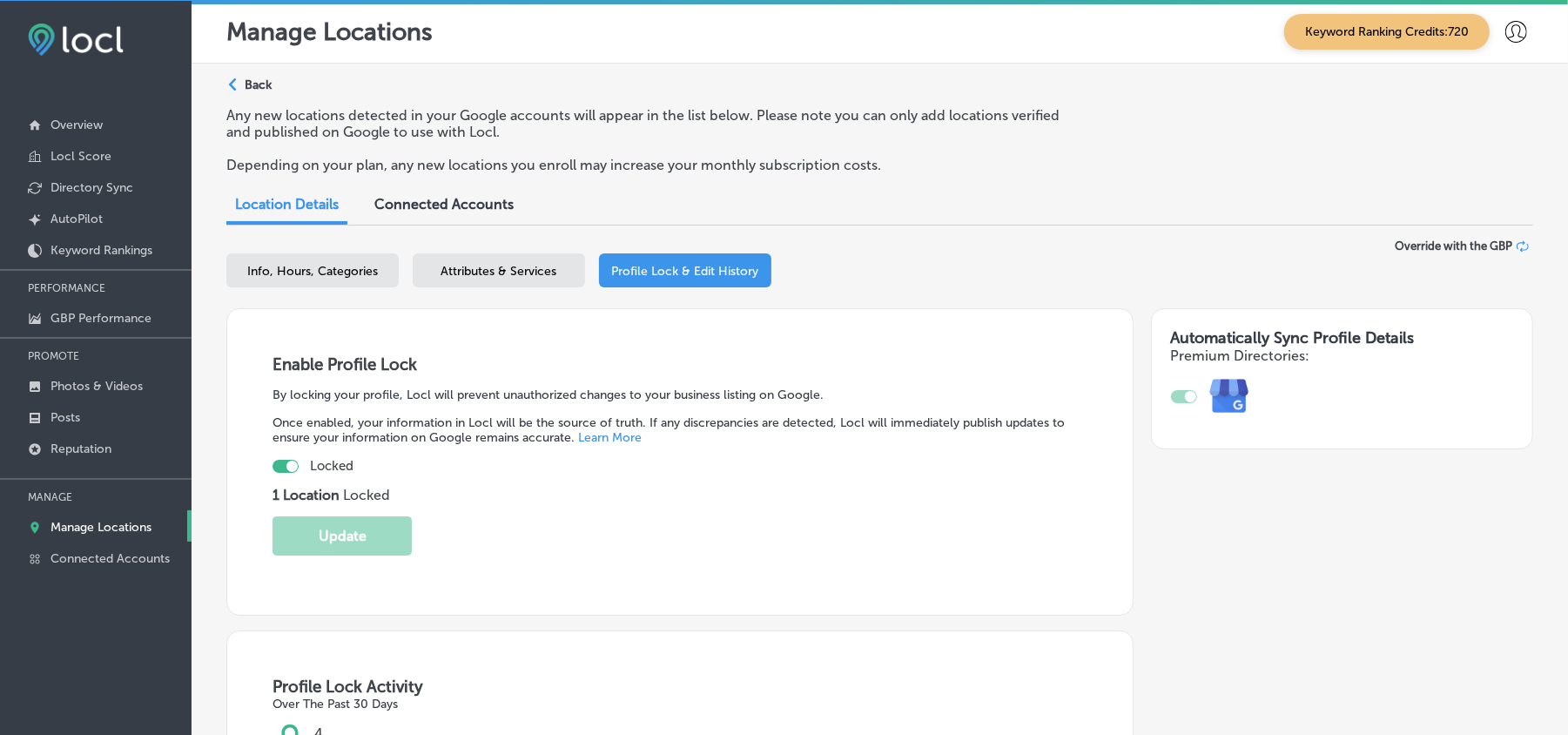 click on "Info, Hours, Categories" at bounding box center [313, 271] 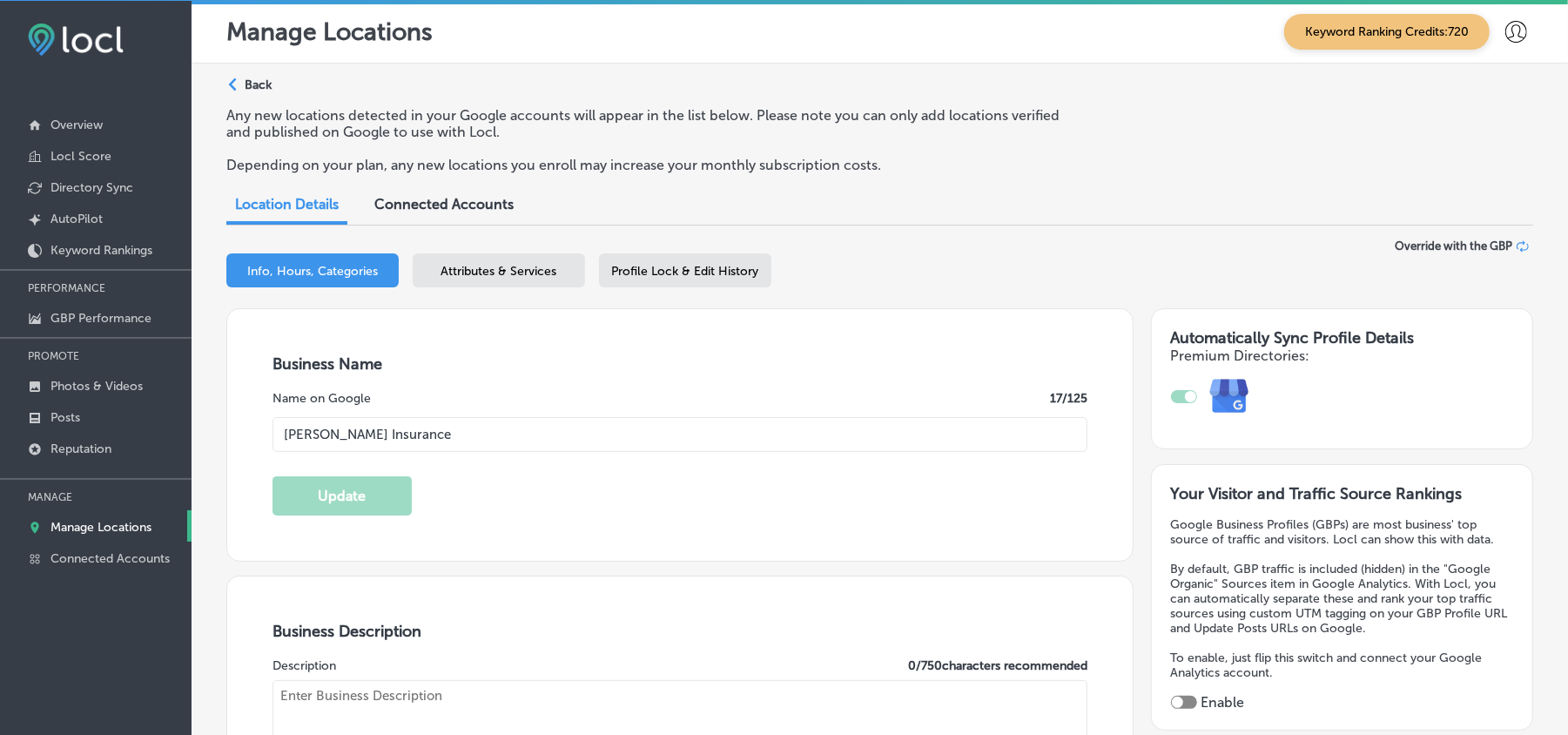 type on "[PERSON_NAME] Insurance" 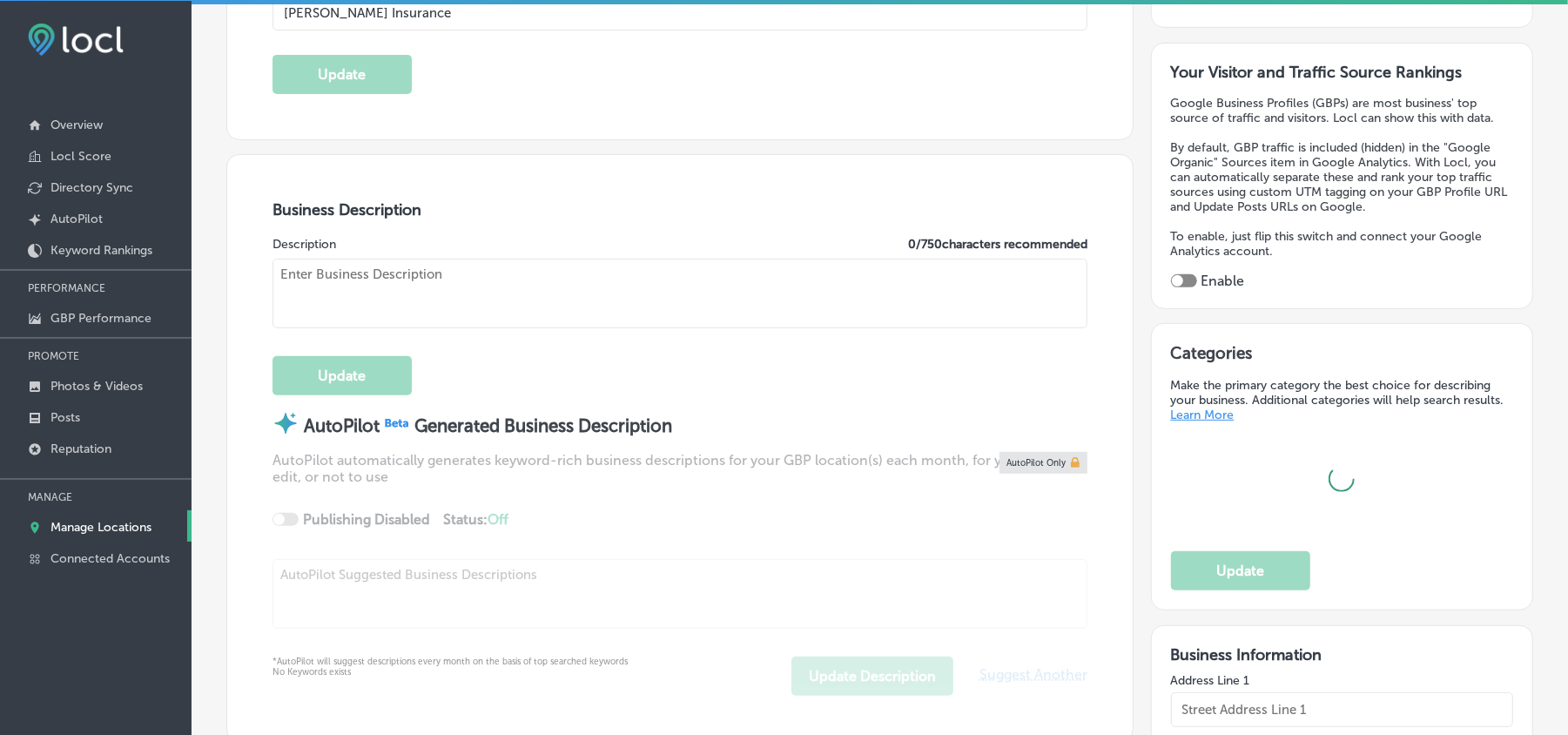 type on "[PERSON_NAME] Insurance Group Inc. stands as a trusted, family-owned and operated agency nestled in [GEOGRAPHIC_DATA], proudly extending quality insurance solutions to both individuals and businesses across the [GEOGRAPHIC_DATA] area and the [GEOGRAPHIC_DATA]. We specialize in a diverse range of insurance types, including commercial liability insurance, business insurance, and umbrella insurance. Our commitment is unwavering: to source the policy that perfectly aligns with your unique requirements. Whether you're seeking tailored car, safeco, or progressive insurance, or a host of other coverage options, [PERSON_NAME] Insurance Group Inc. is here to guide you. Experience the difference that our commitment to excellence brings to every aspect of your insurance journey." 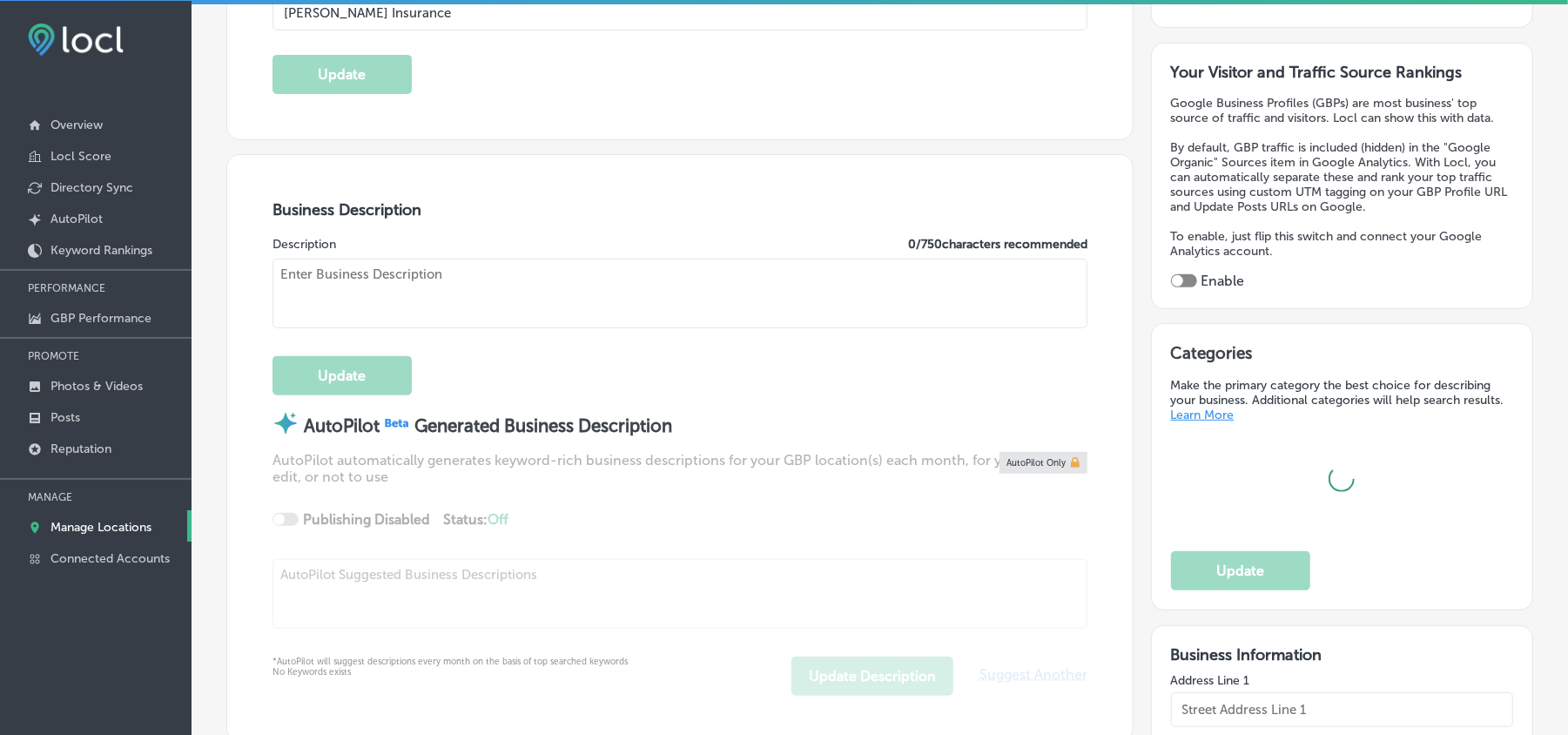 type on "[STREET_ADDRESS]" 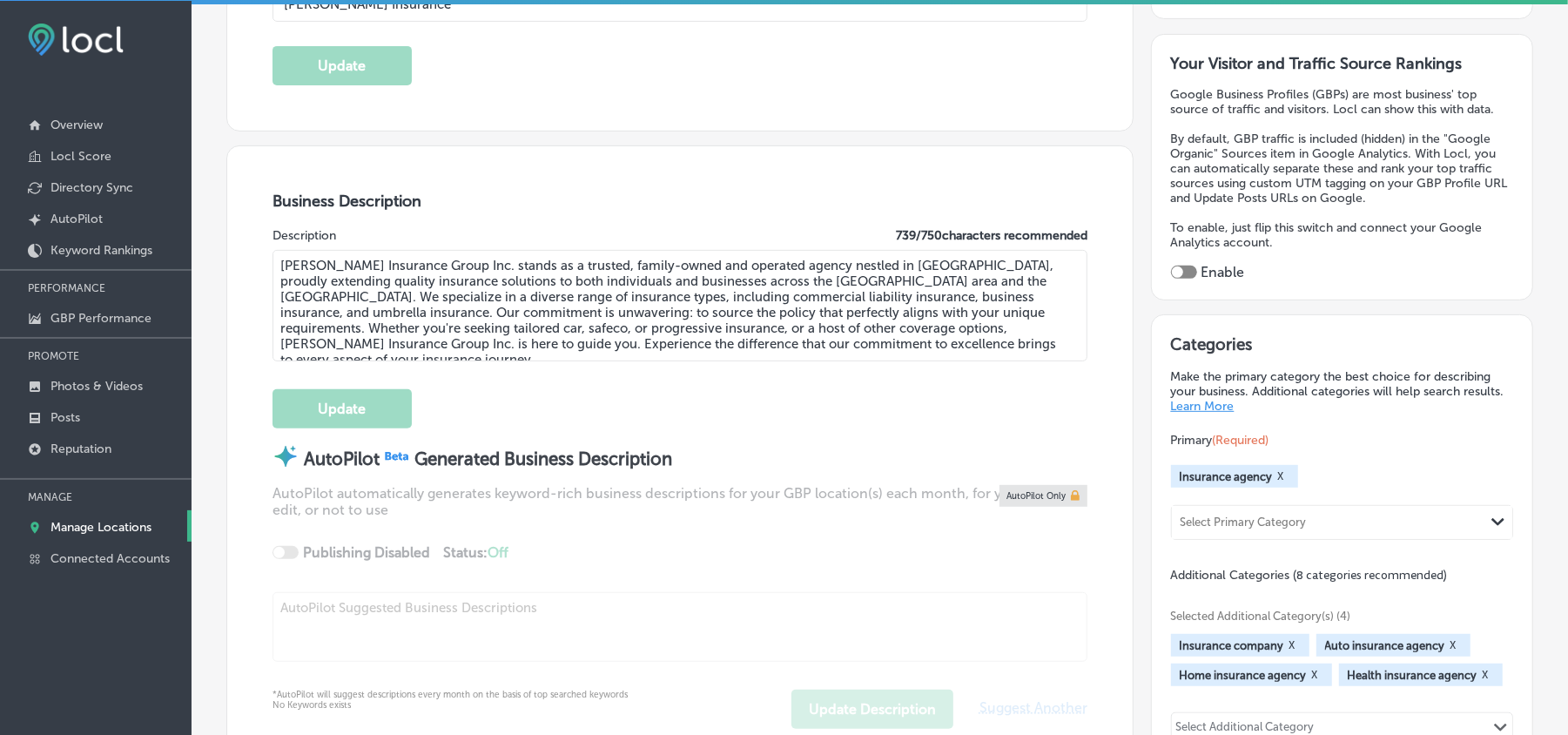 checkbox on "true" 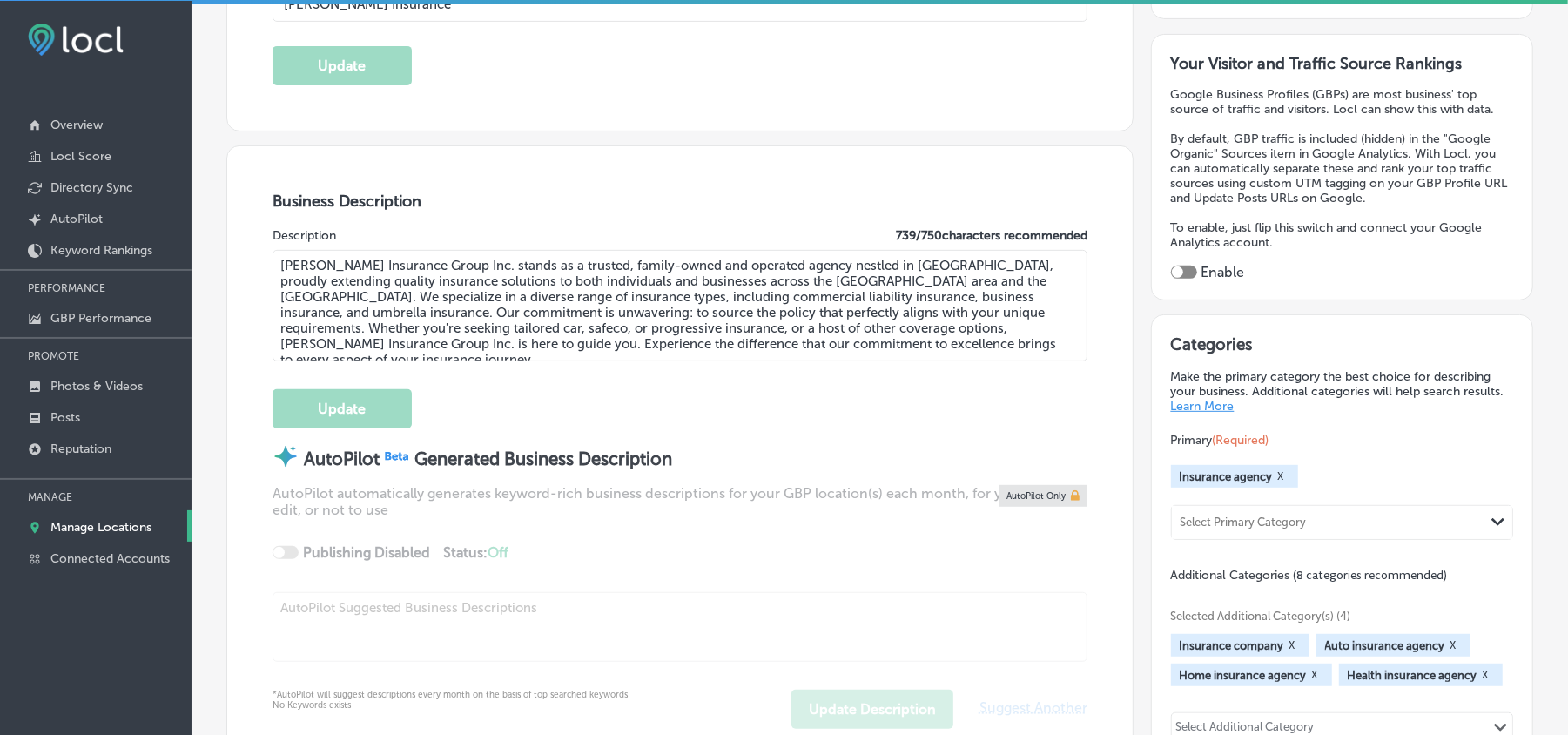 type on "[URL][DOMAIN_NAME]" 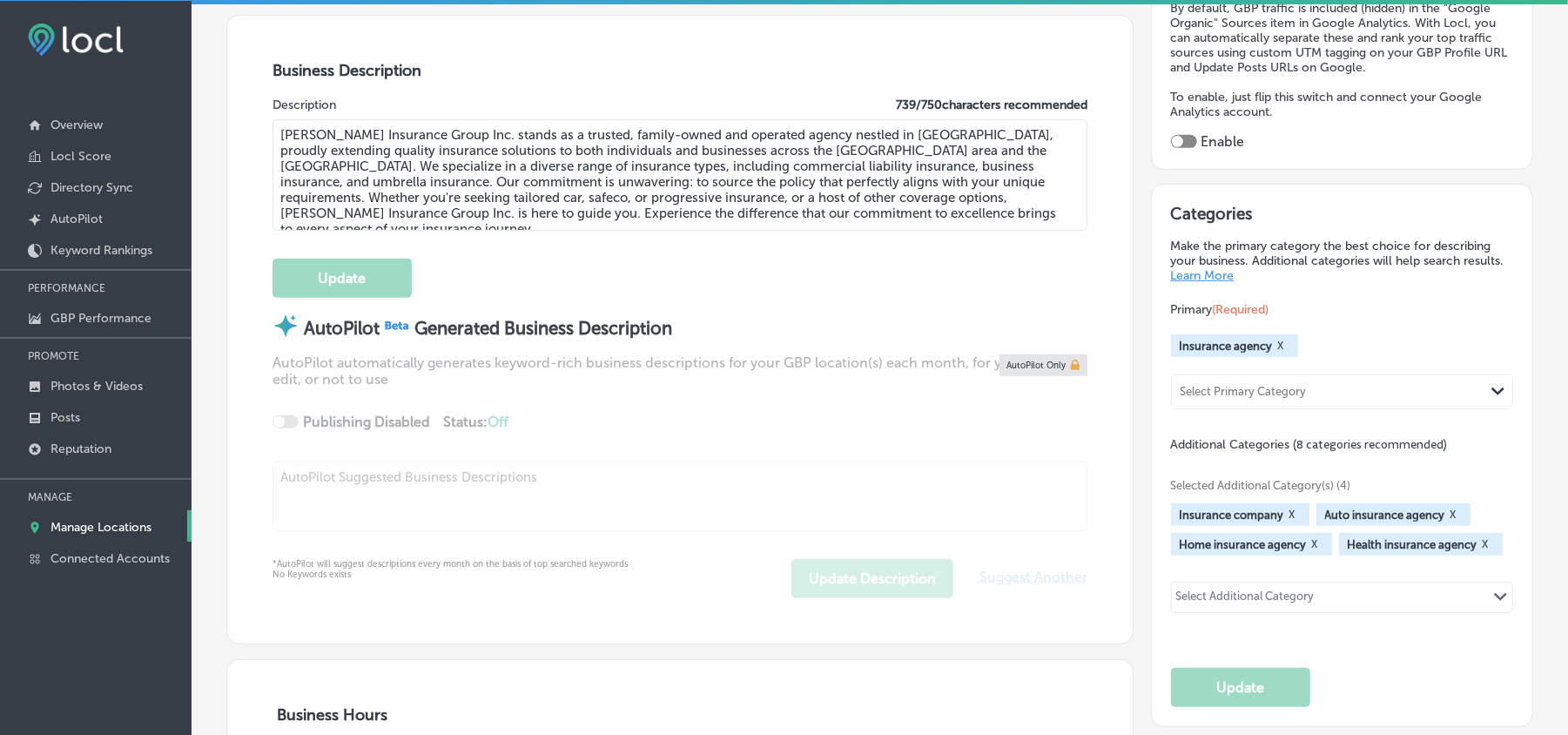 type on "[PHONE_NUMBER]" 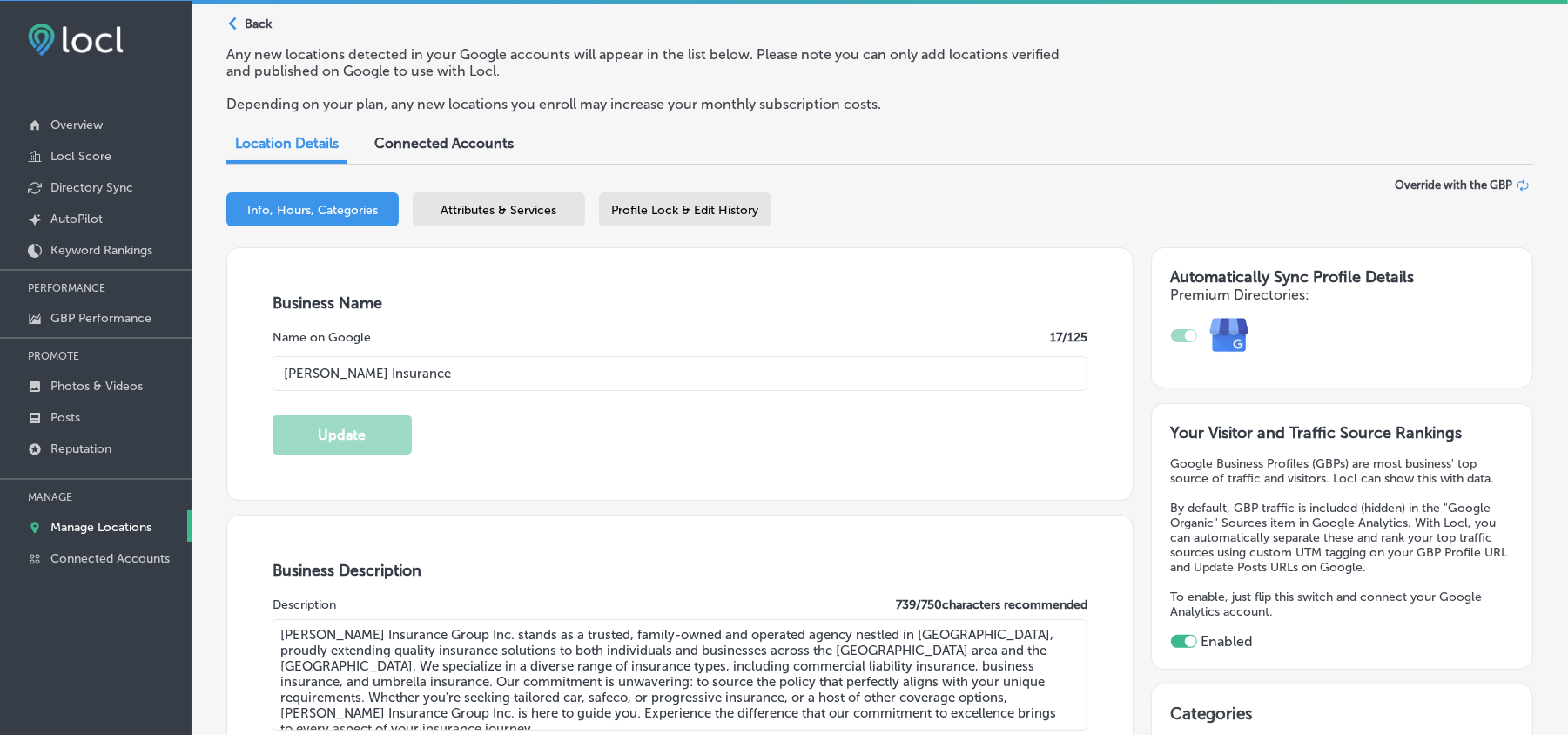 scroll, scrollTop: 0, scrollLeft: 0, axis: both 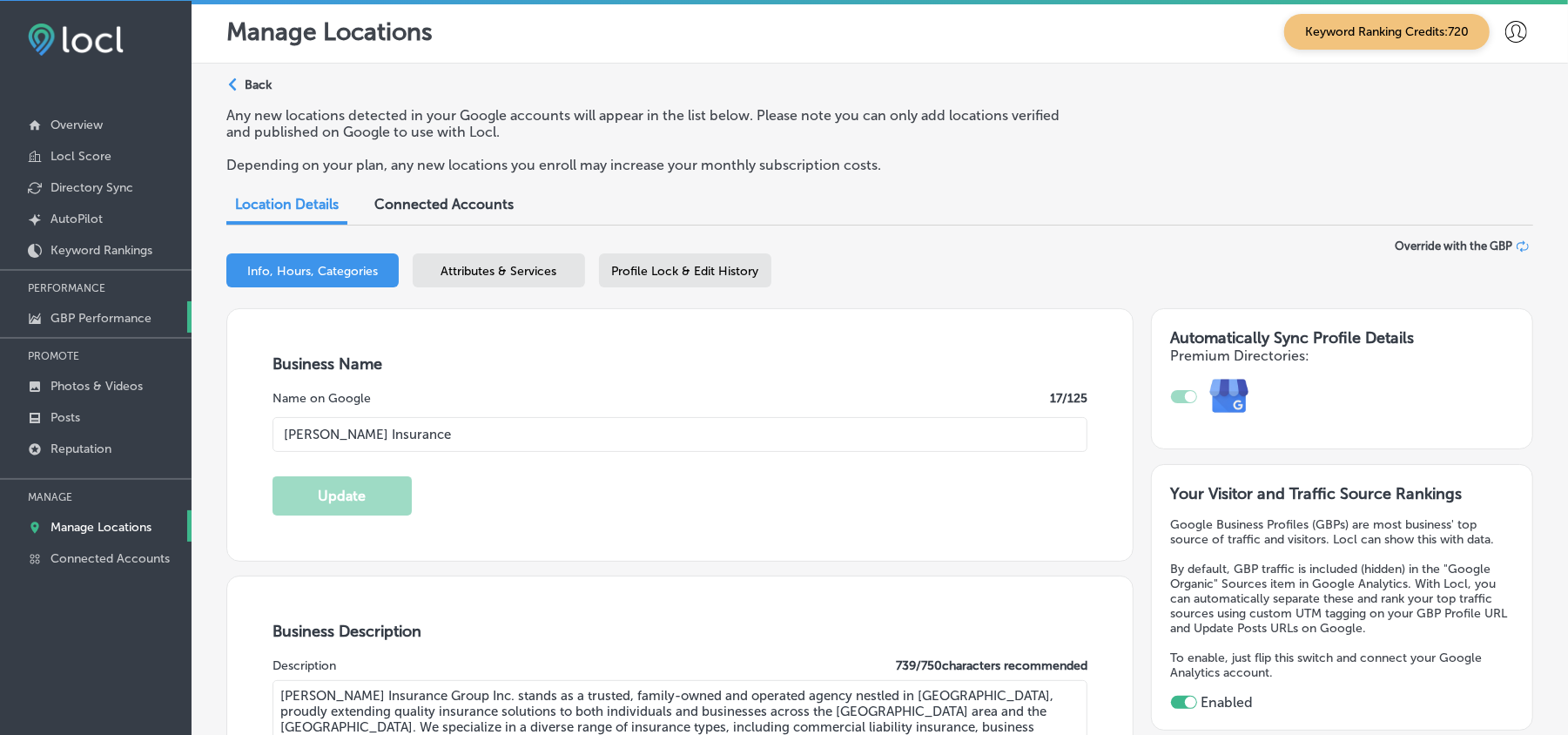 click on "GBP Performance" at bounding box center [96, 317] 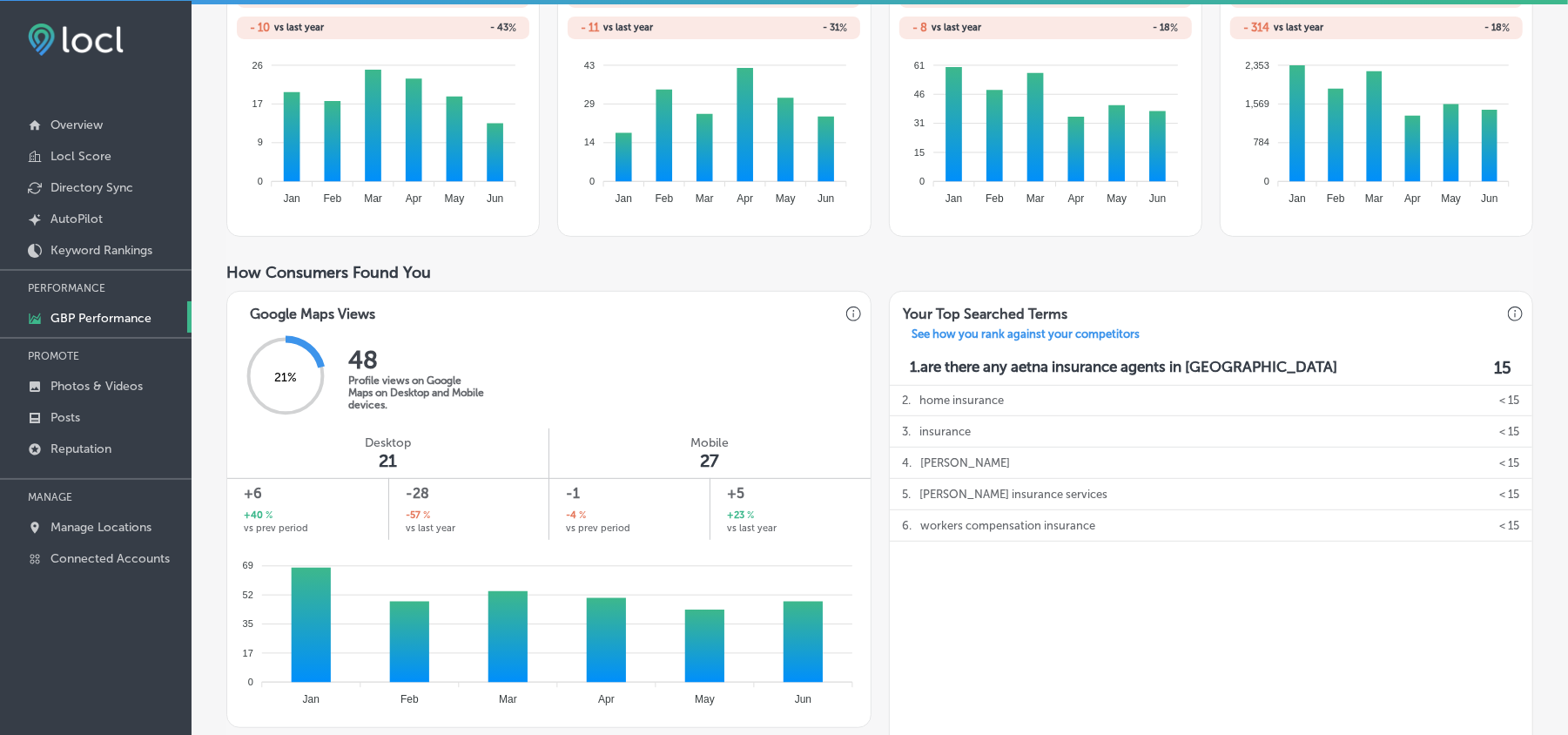 scroll, scrollTop: 0, scrollLeft: 0, axis: both 